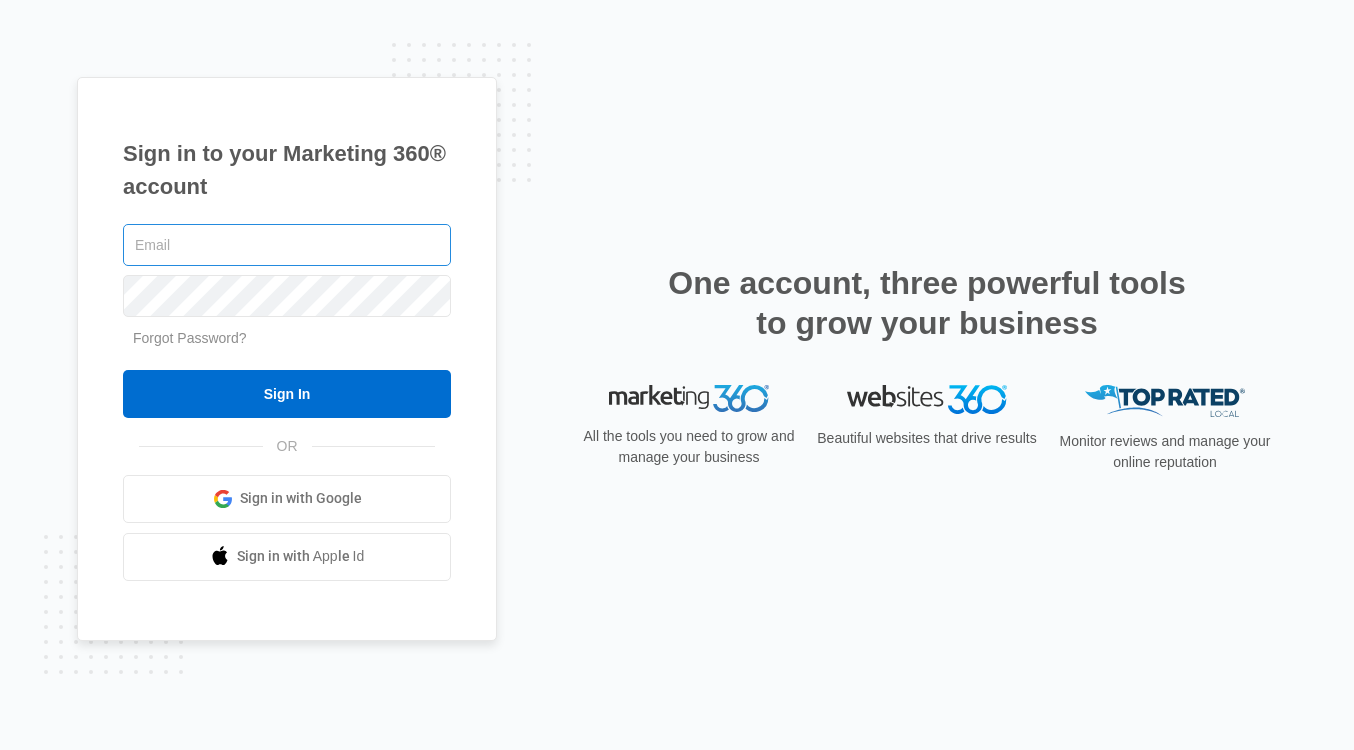 scroll, scrollTop: 0, scrollLeft: 0, axis: both 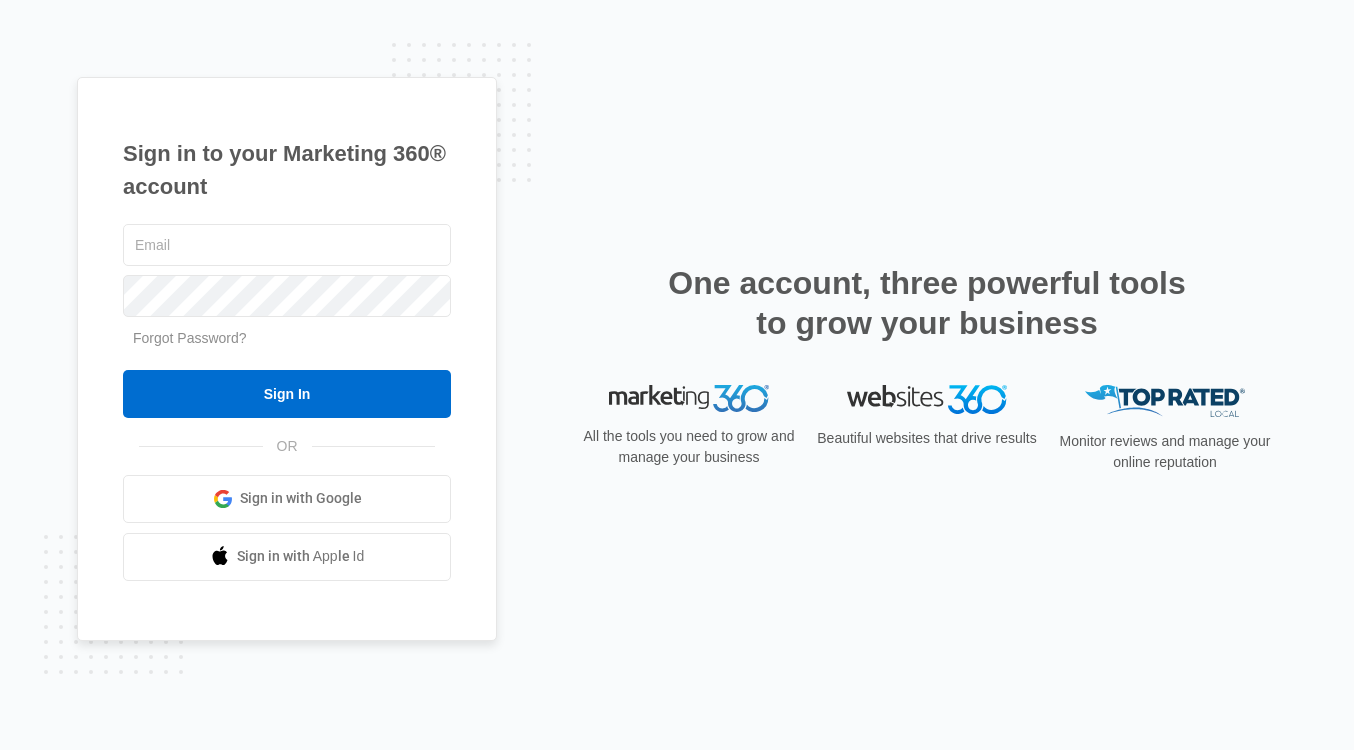 click on "Sign in with Google" at bounding box center [301, 498] 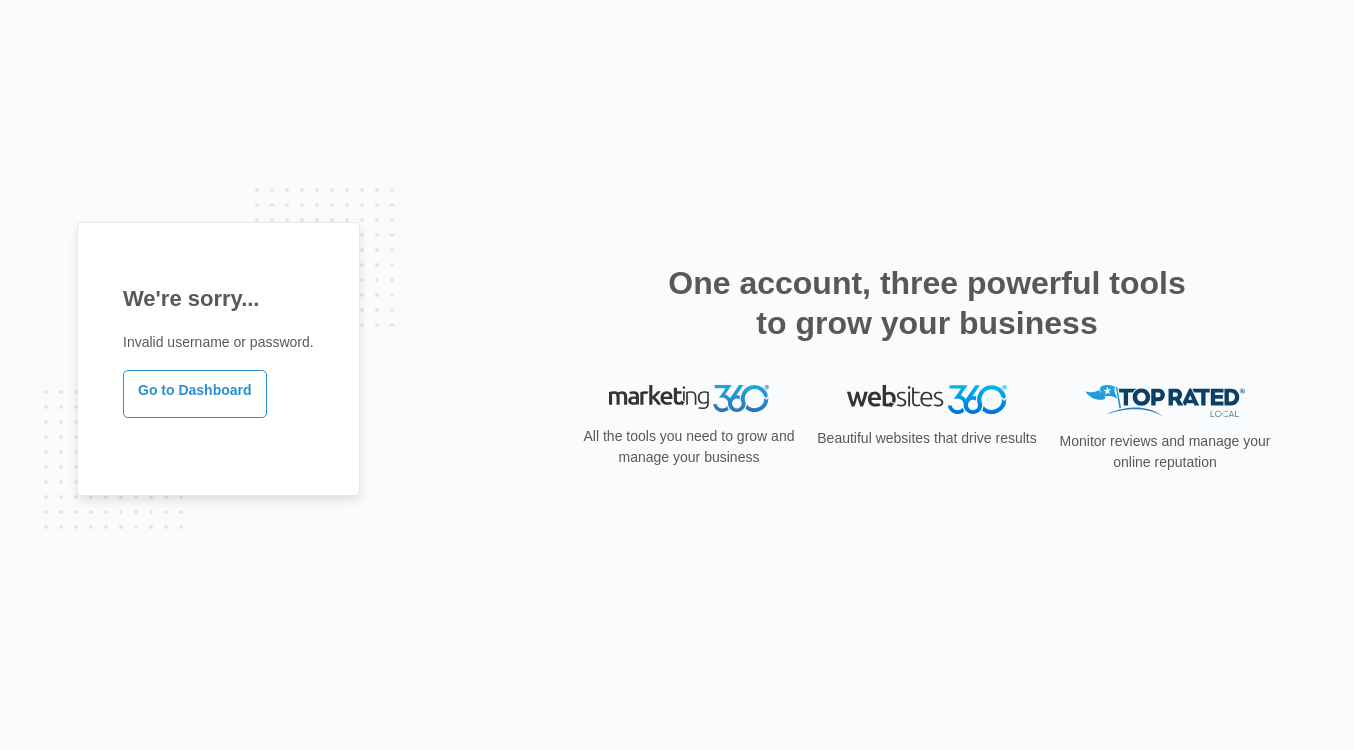 scroll, scrollTop: 0, scrollLeft: 0, axis: both 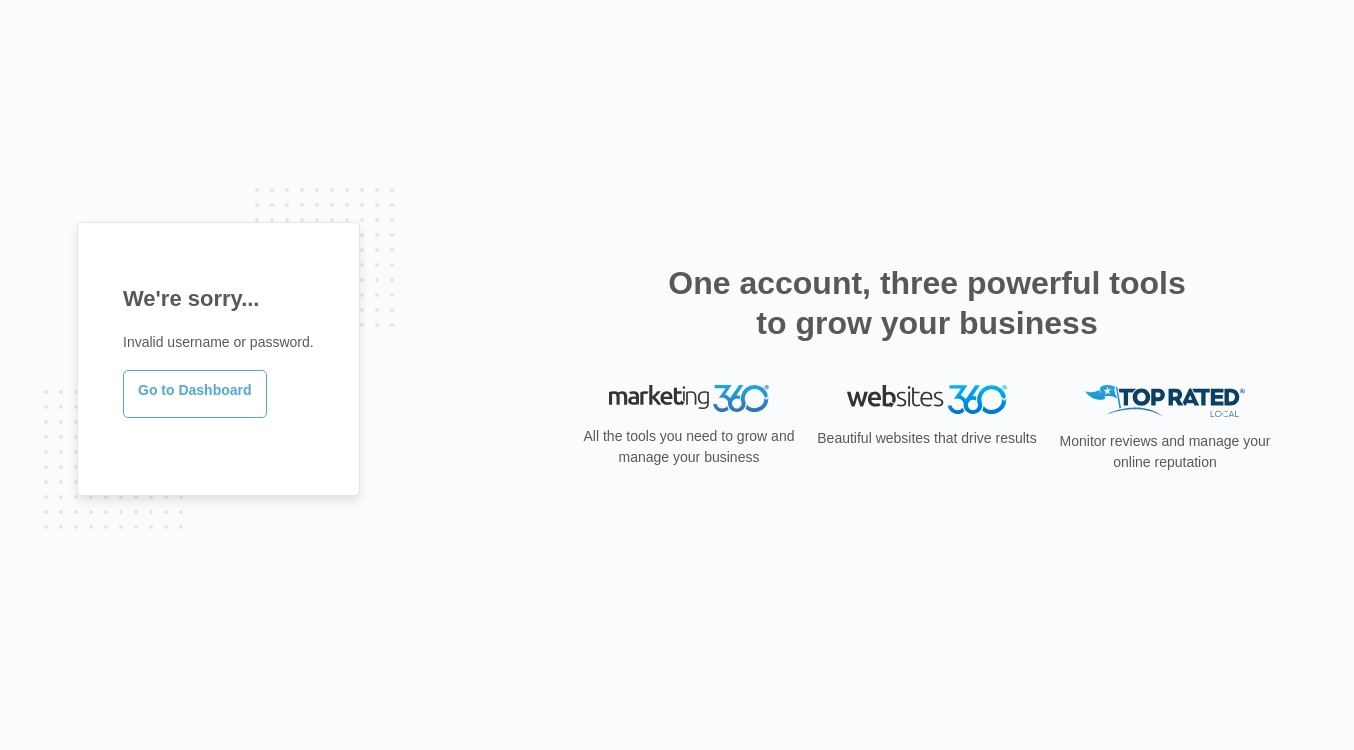 click on "Go to Dashboard" at bounding box center [195, 394] 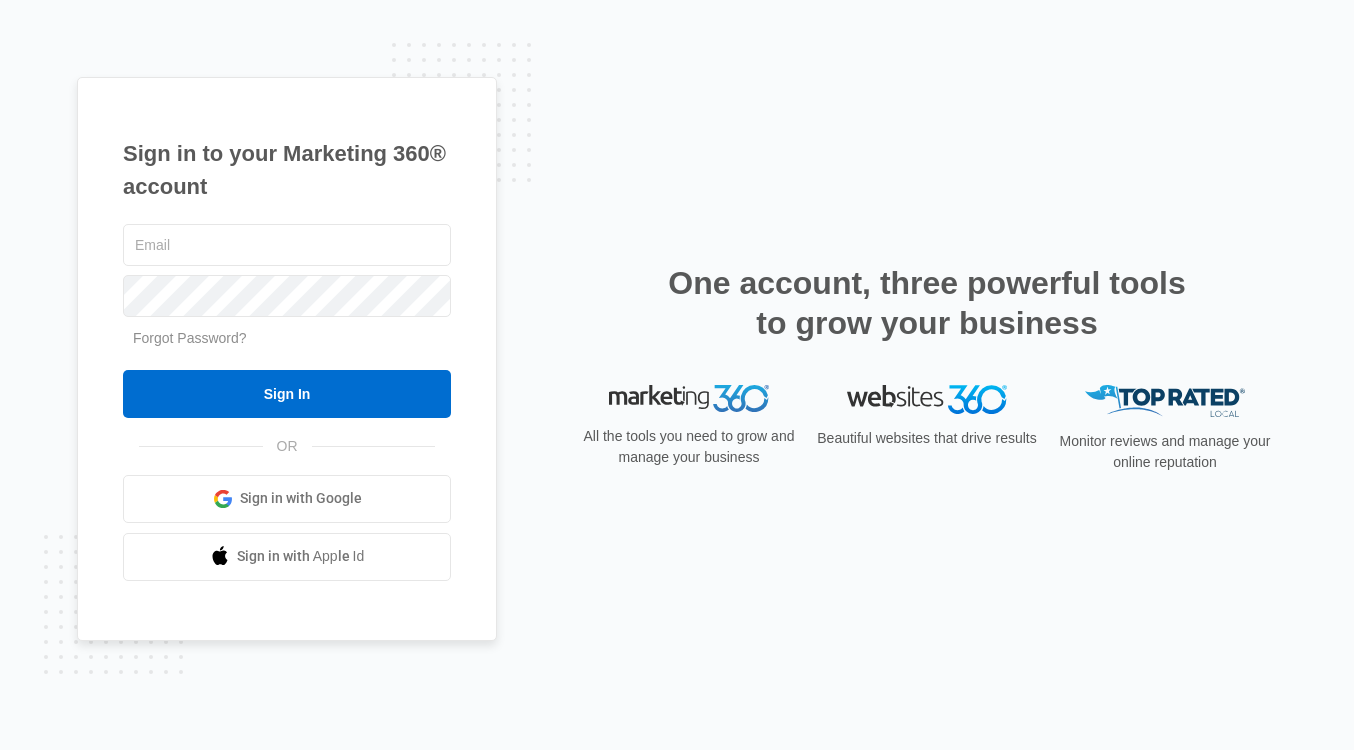 scroll, scrollTop: 0, scrollLeft: 0, axis: both 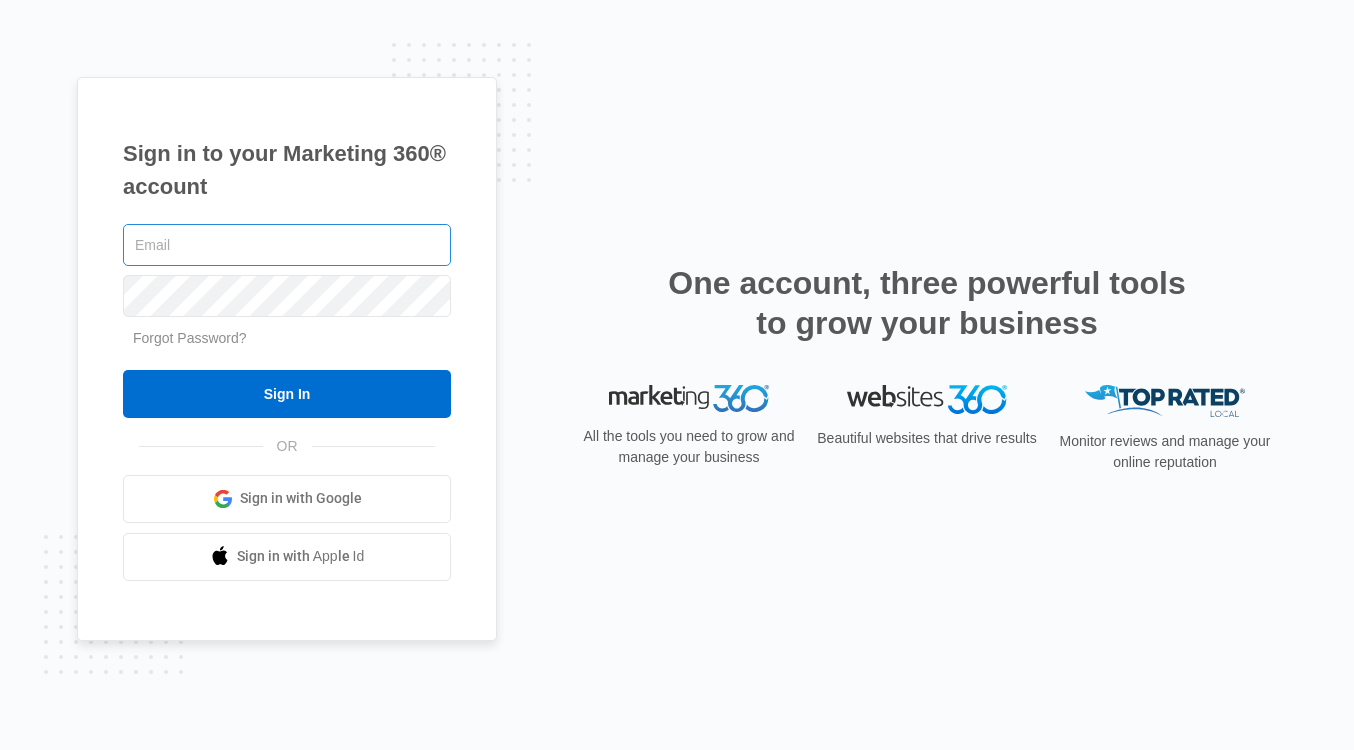 click at bounding box center (287, 245) 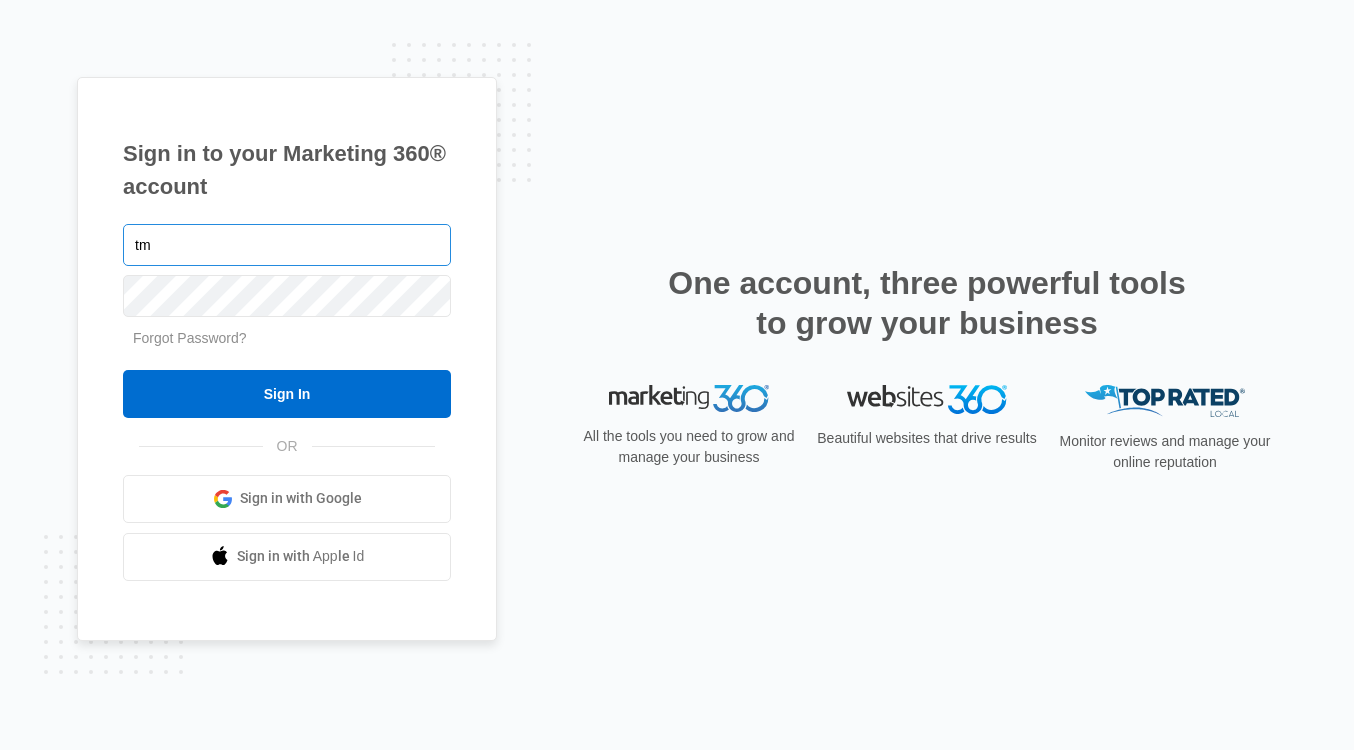 type on "t" 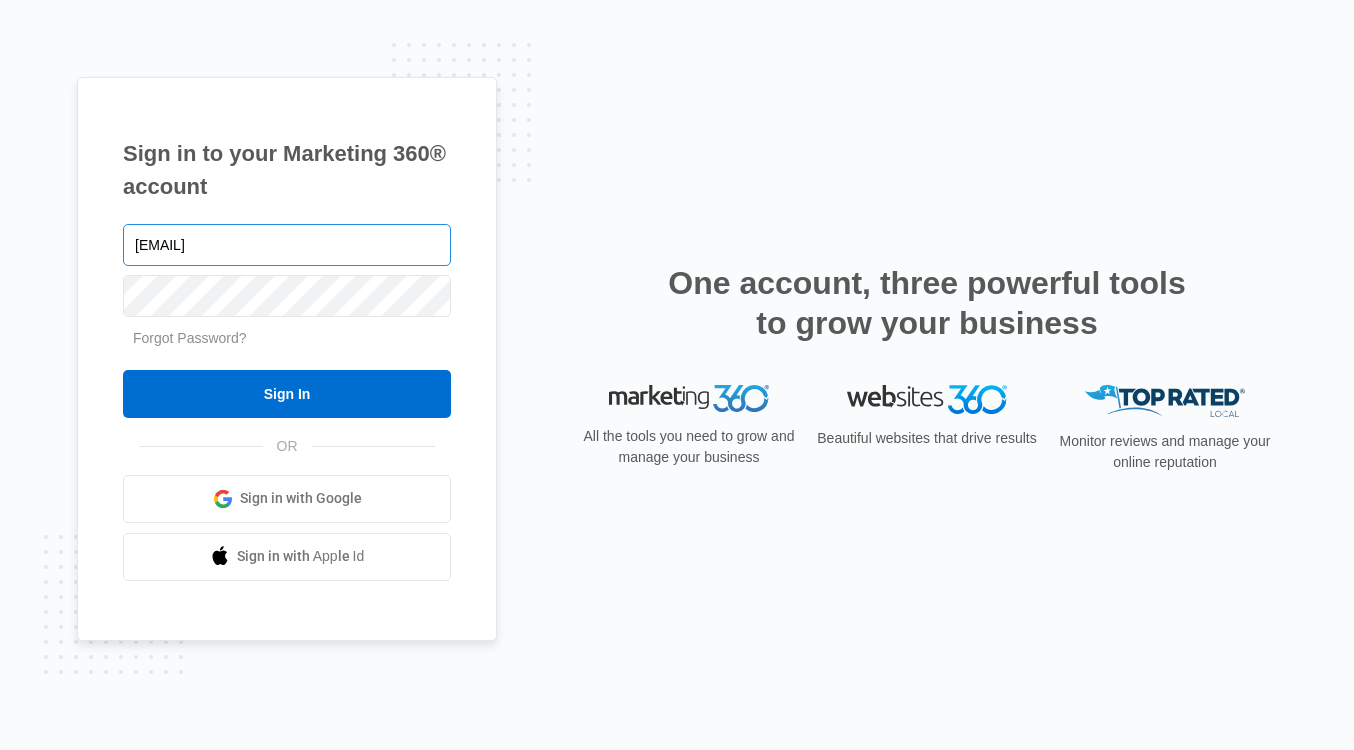 type on "tyler.merwin@amsa-consutling" 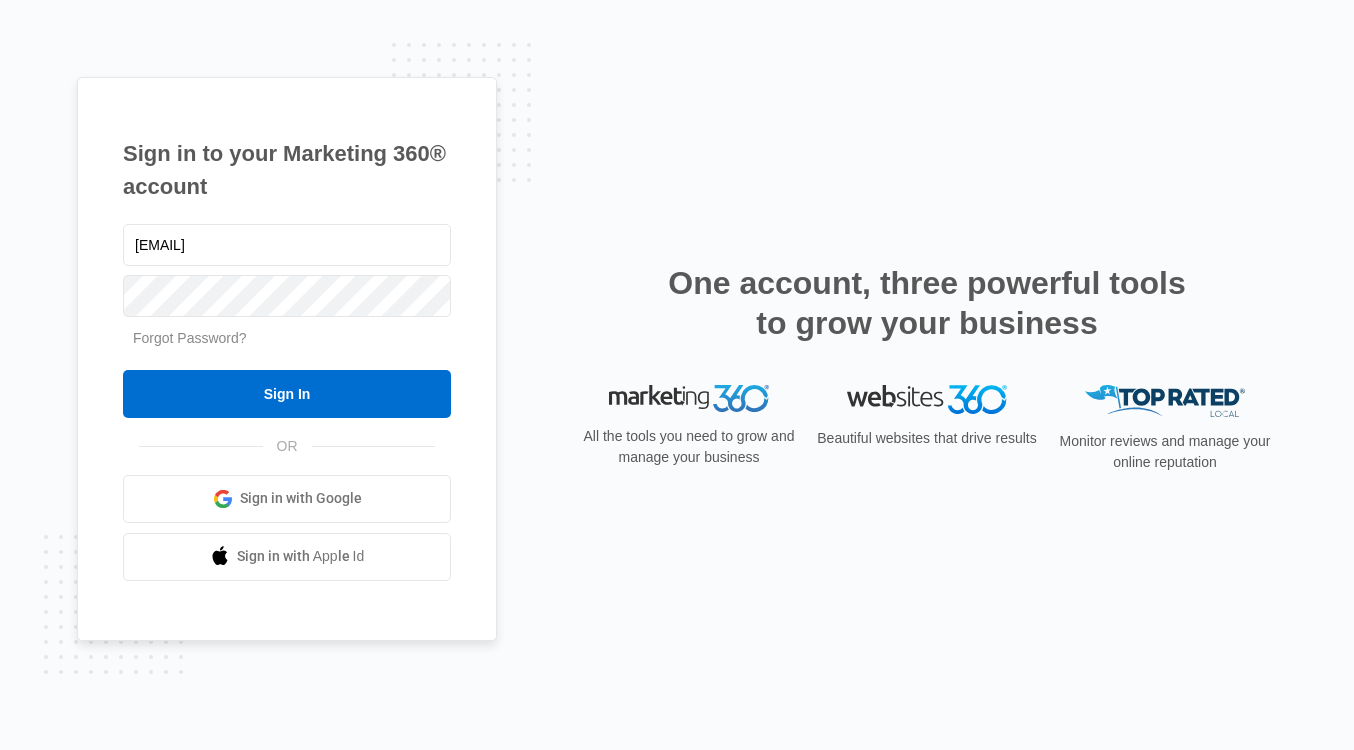 click on "Forgot Password?" at bounding box center [190, 338] 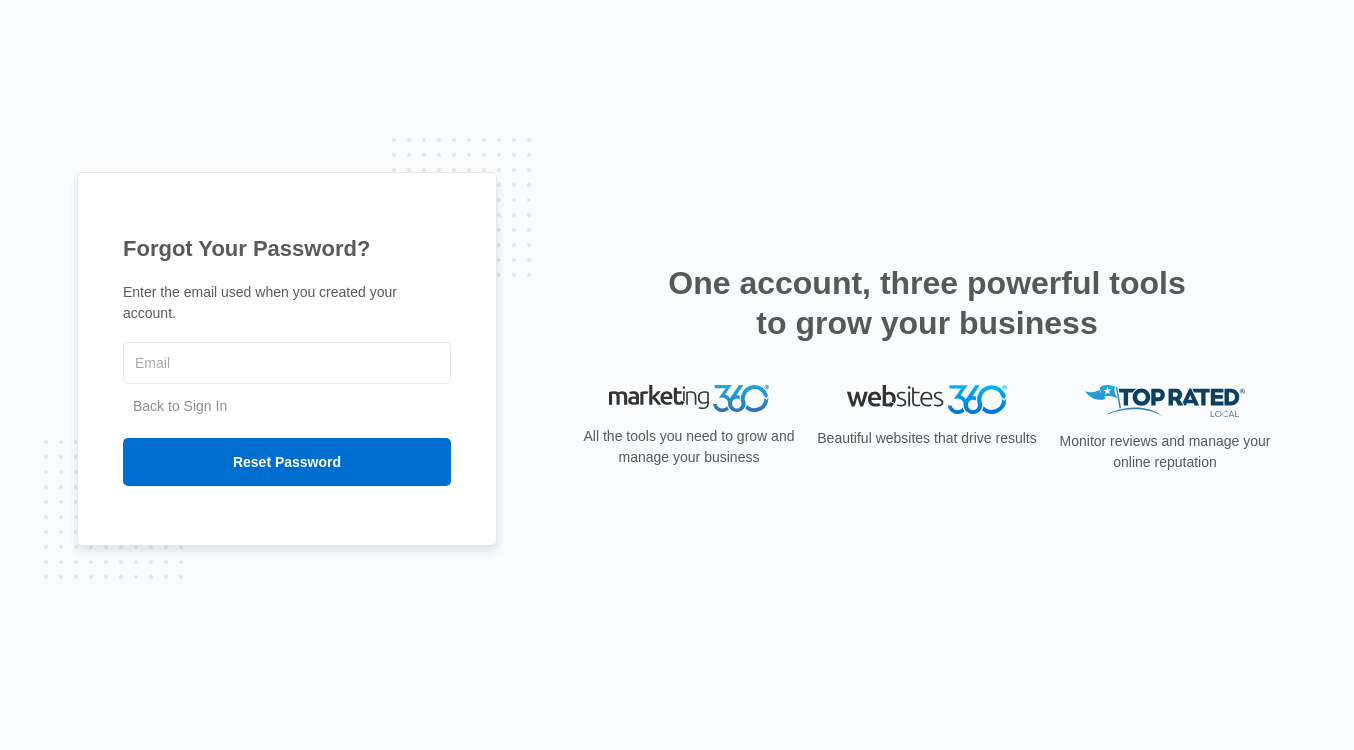 scroll, scrollTop: 0, scrollLeft: 0, axis: both 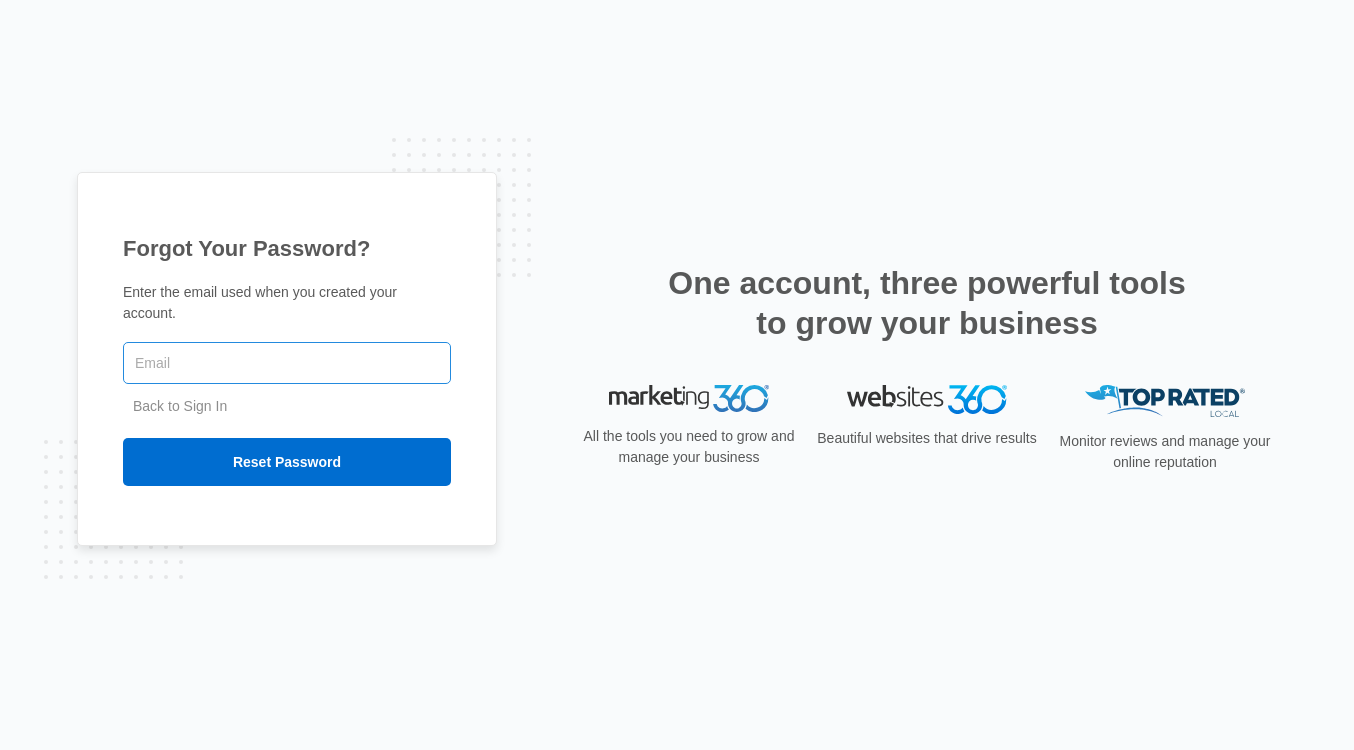 click at bounding box center (287, 363) 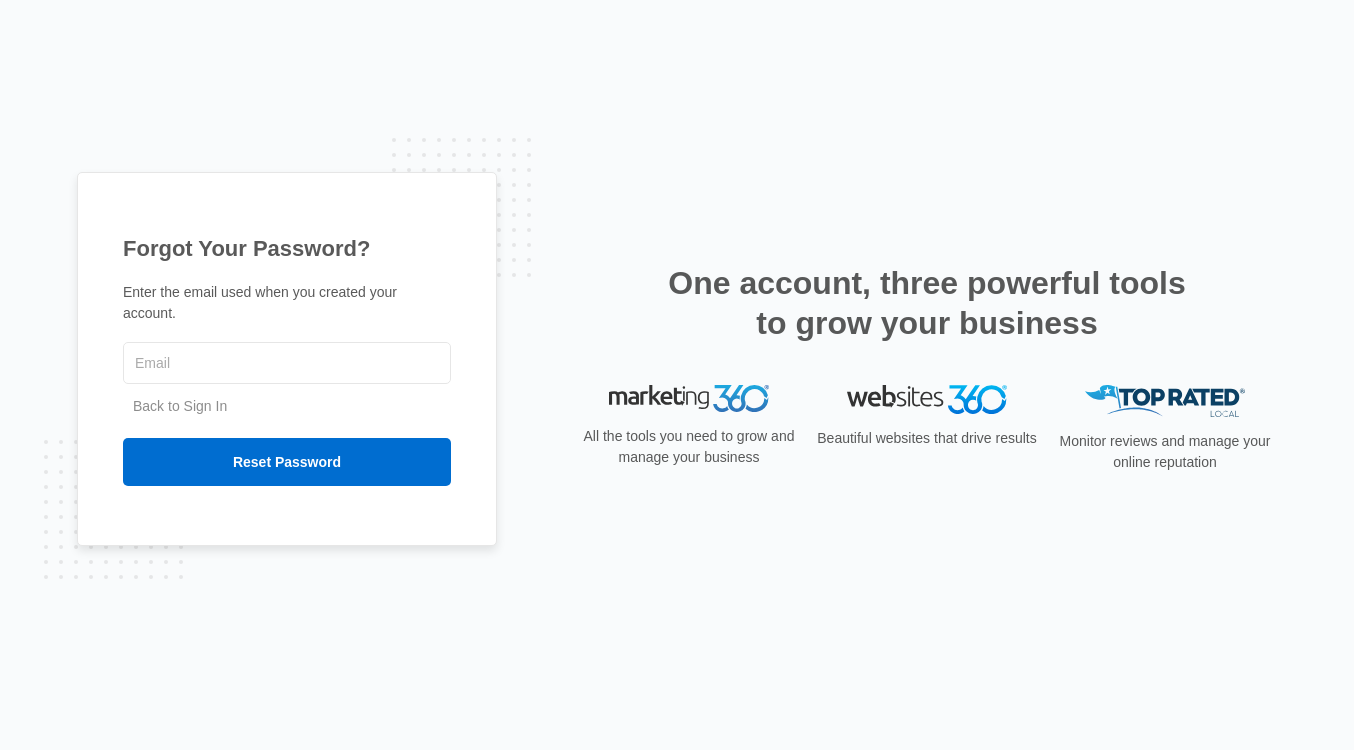 type on "tyler.merwin@amsa-consulting.com" 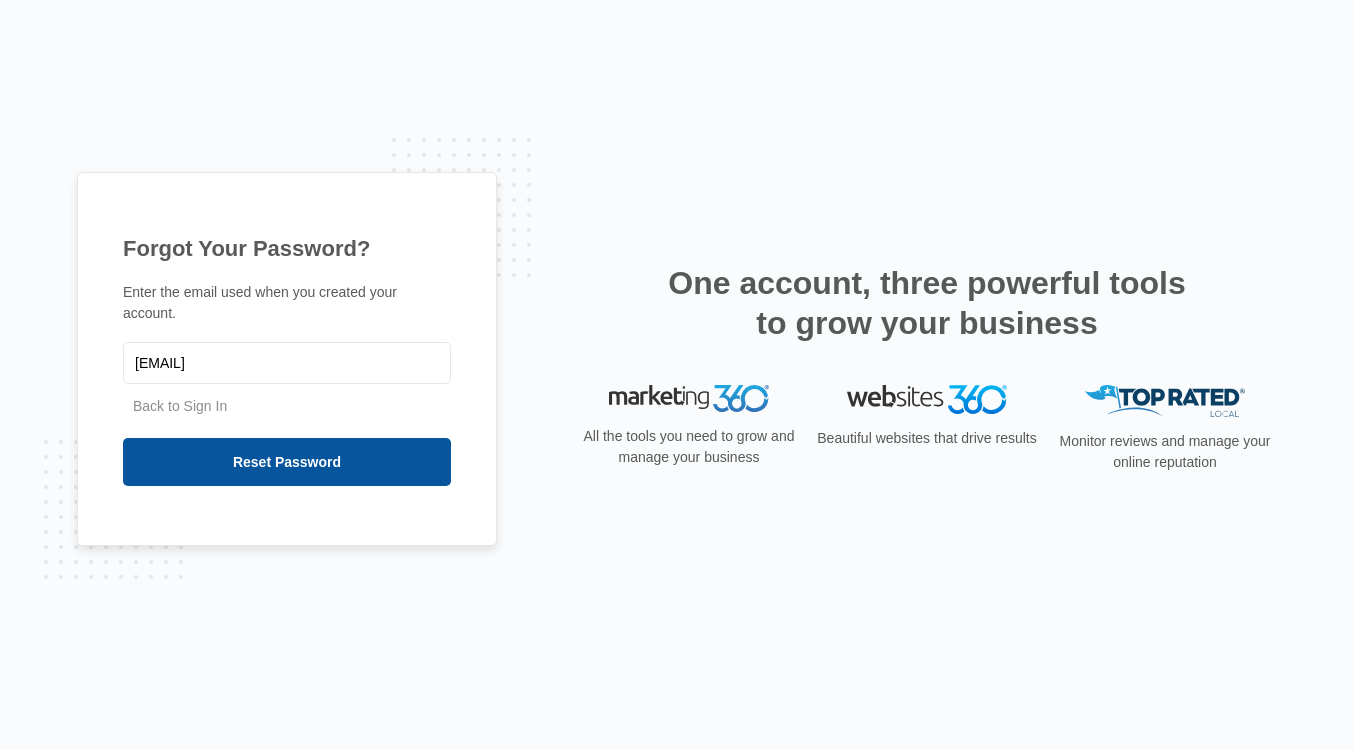 click on "Reset Password" at bounding box center (287, 462) 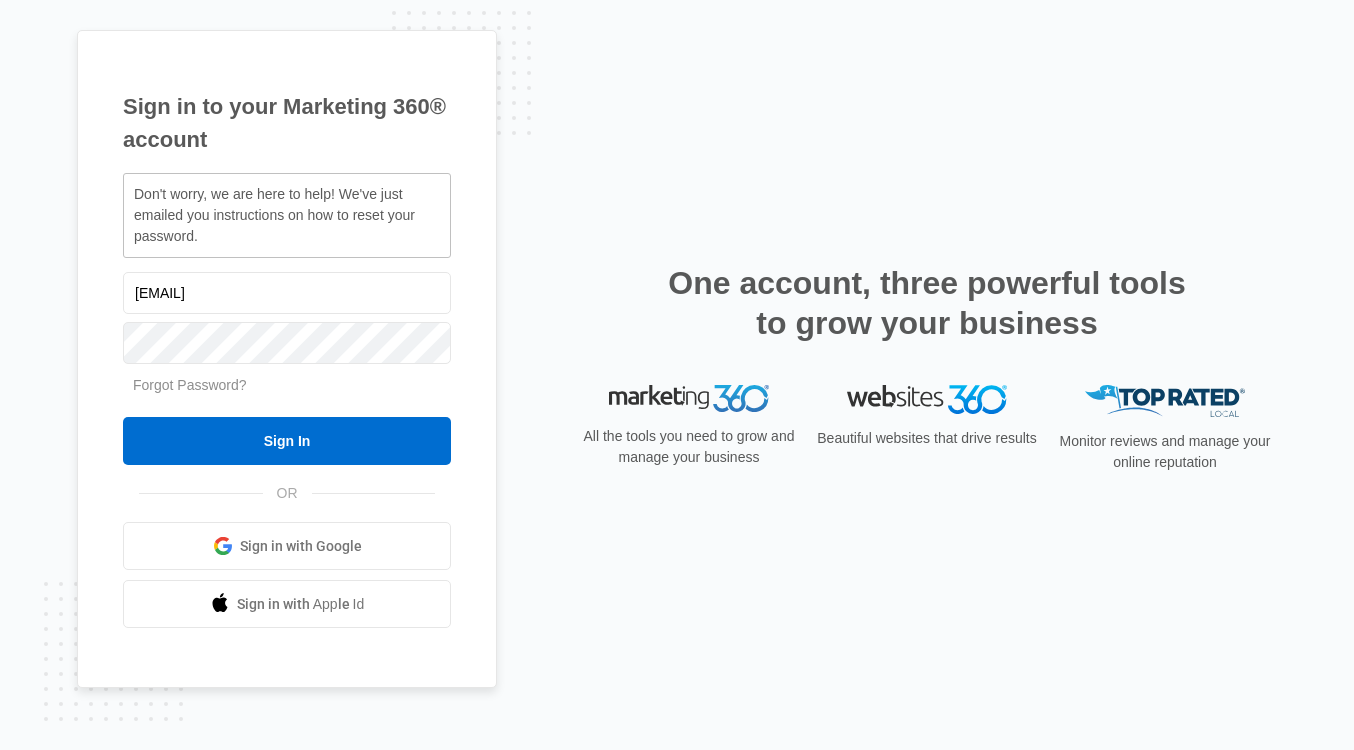 scroll, scrollTop: 0, scrollLeft: 0, axis: both 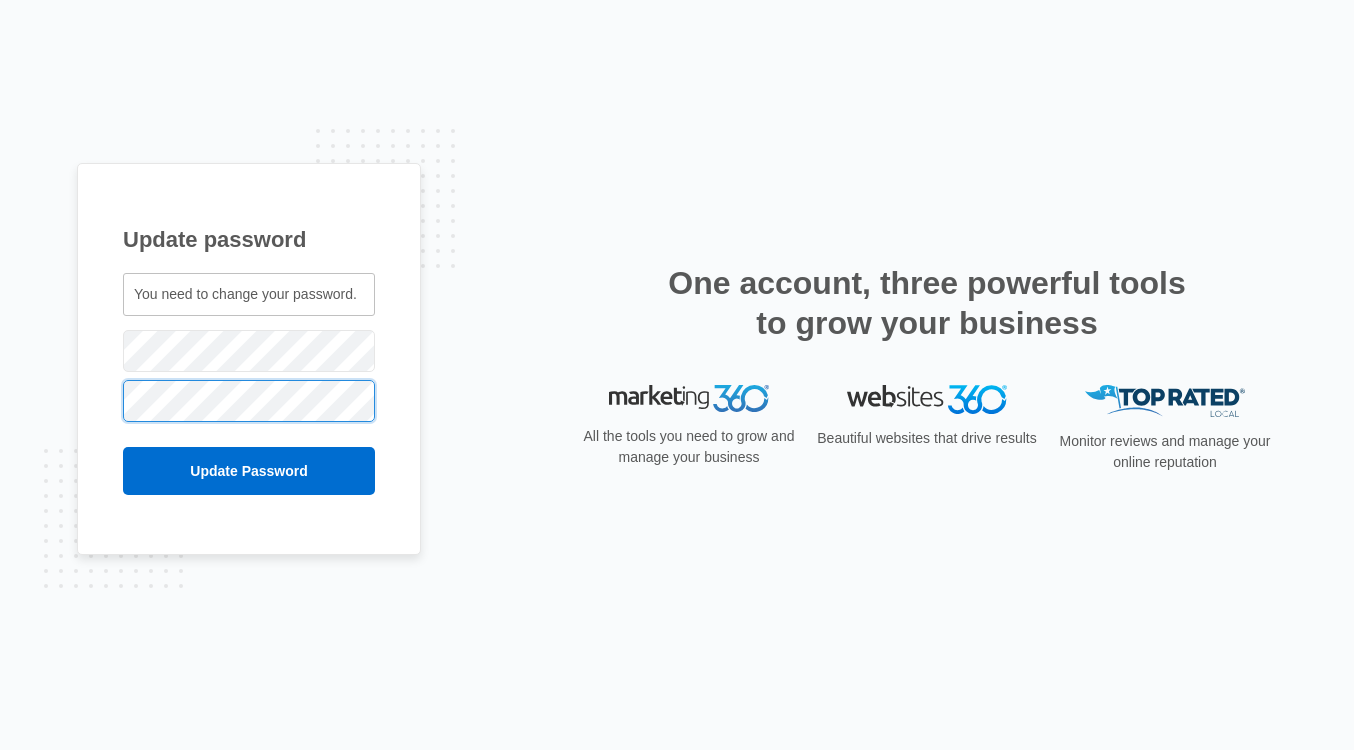 click on "Update Password" at bounding box center [249, 471] 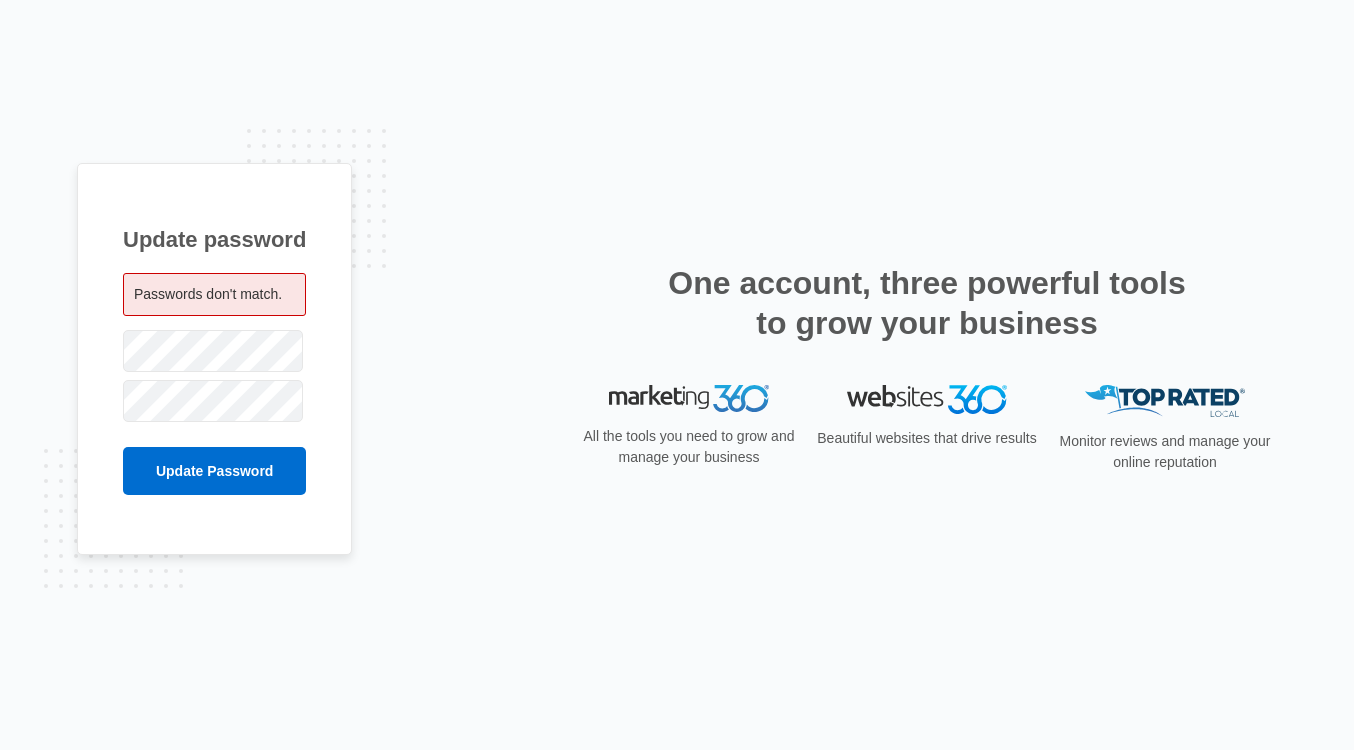 scroll, scrollTop: 0, scrollLeft: 0, axis: both 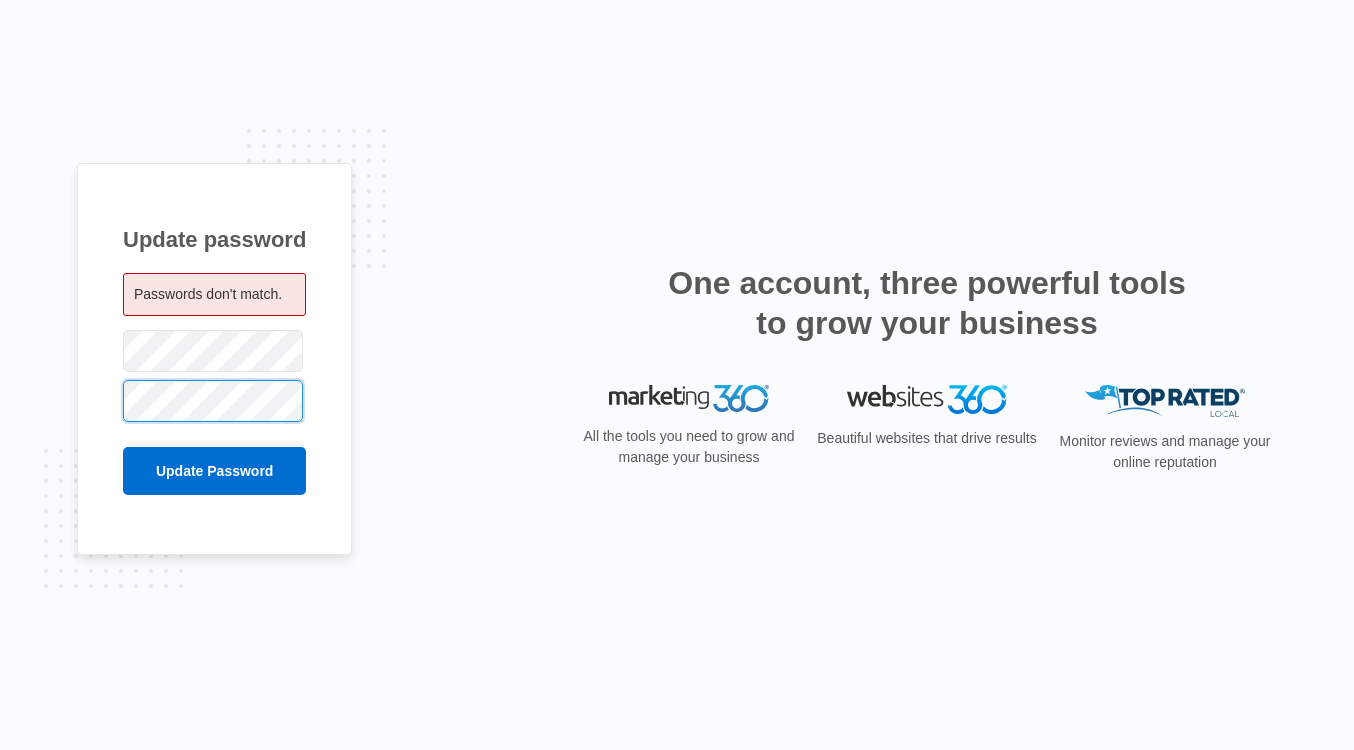 click on "Update Password" at bounding box center [214, 471] 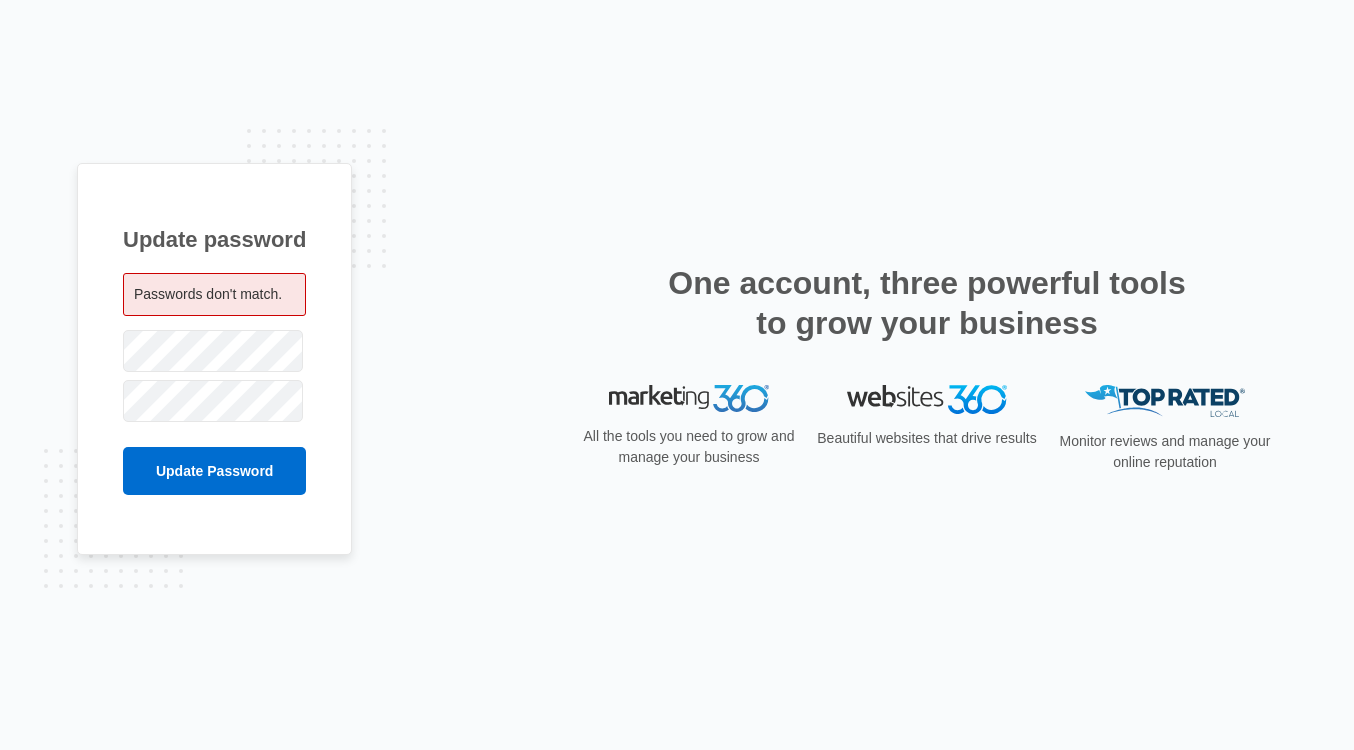 scroll, scrollTop: 0, scrollLeft: 0, axis: both 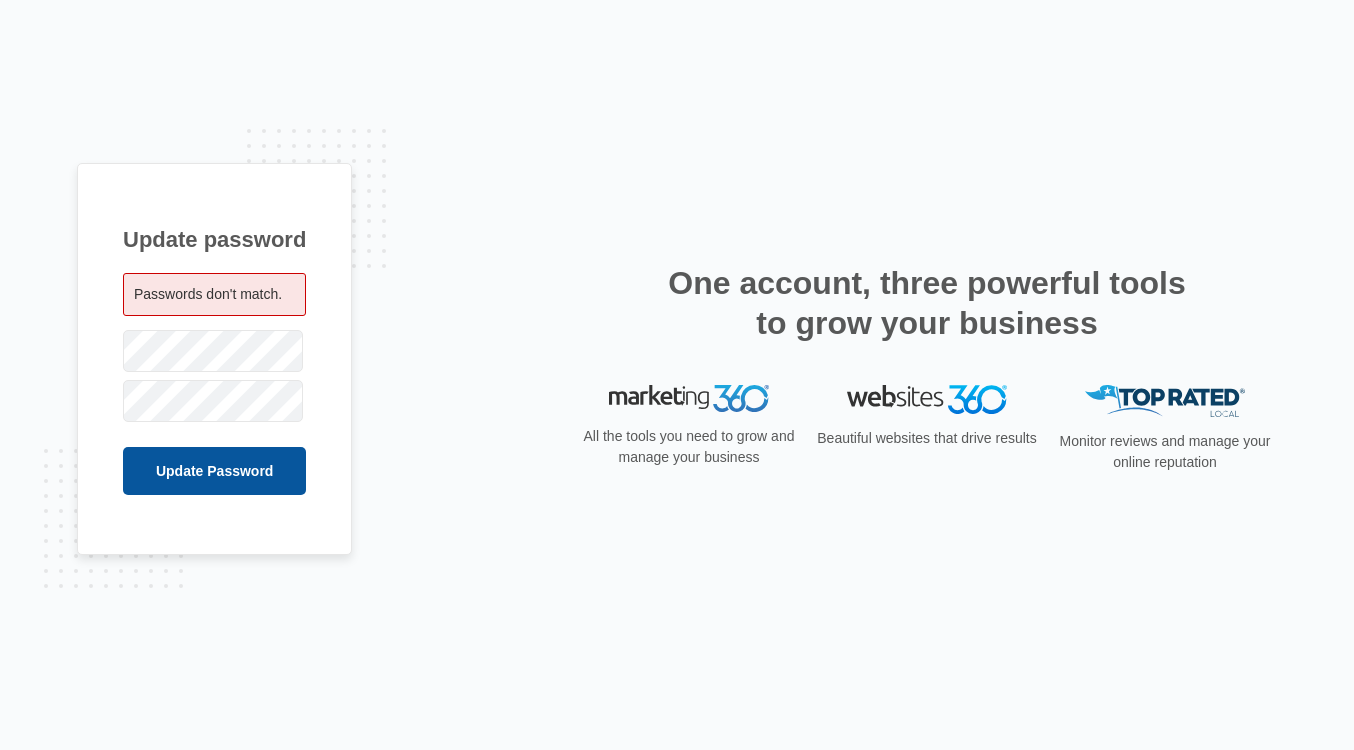 click on "Update Password" at bounding box center (214, 471) 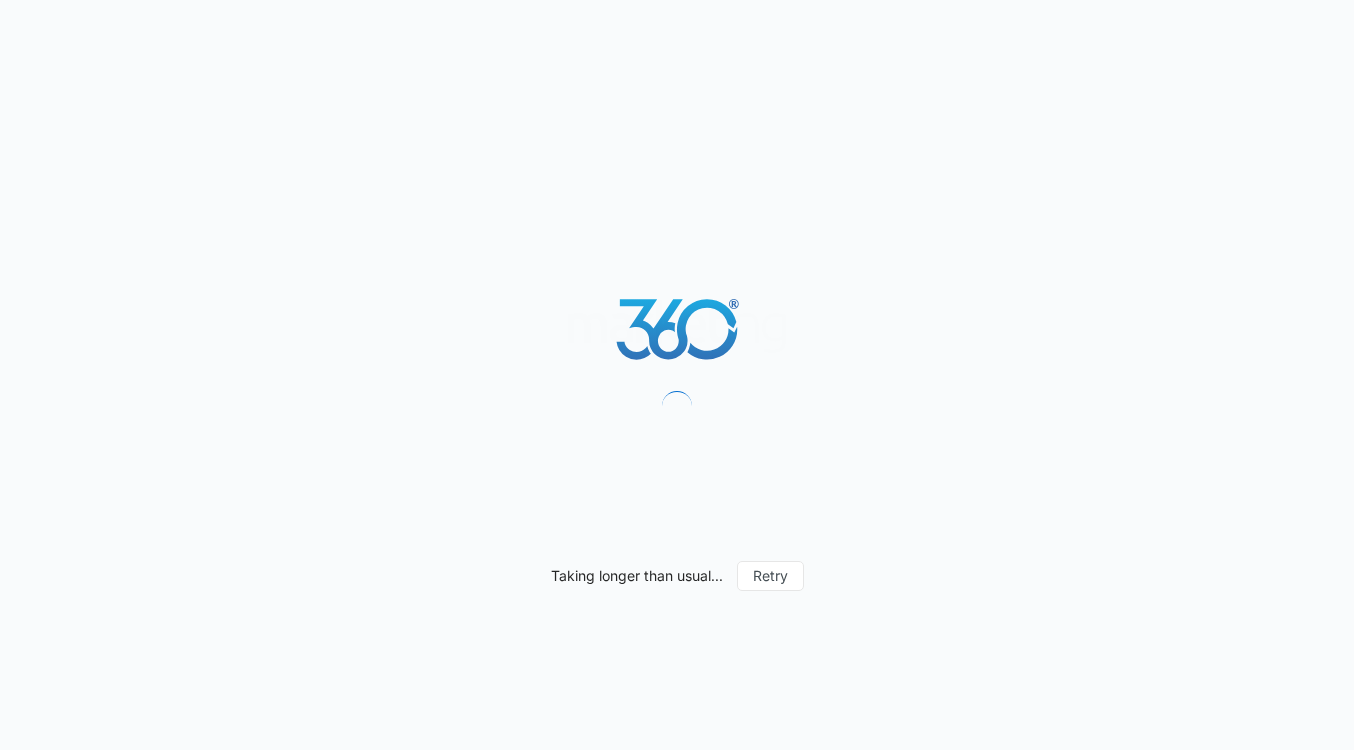 scroll, scrollTop: 0, scrollLeft: 0, axis: both 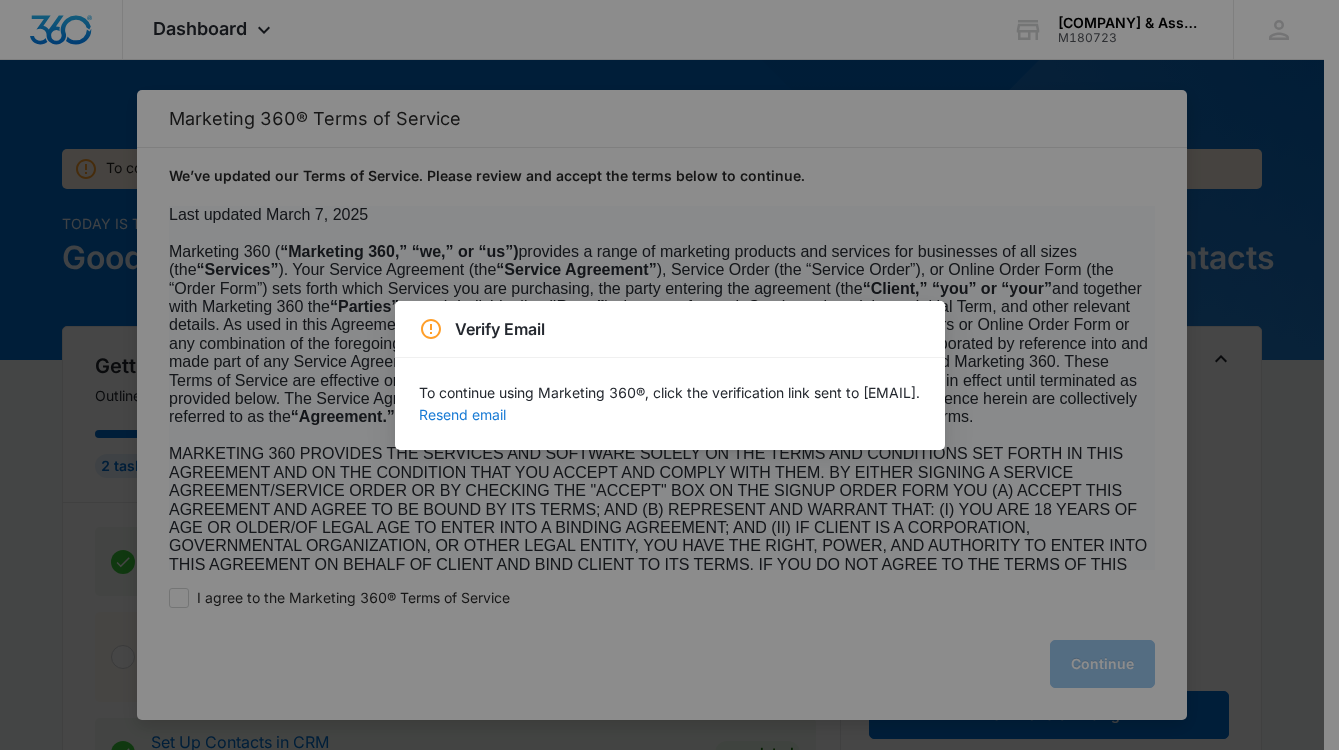click on "Resend email" at bounding box center (462, 415) 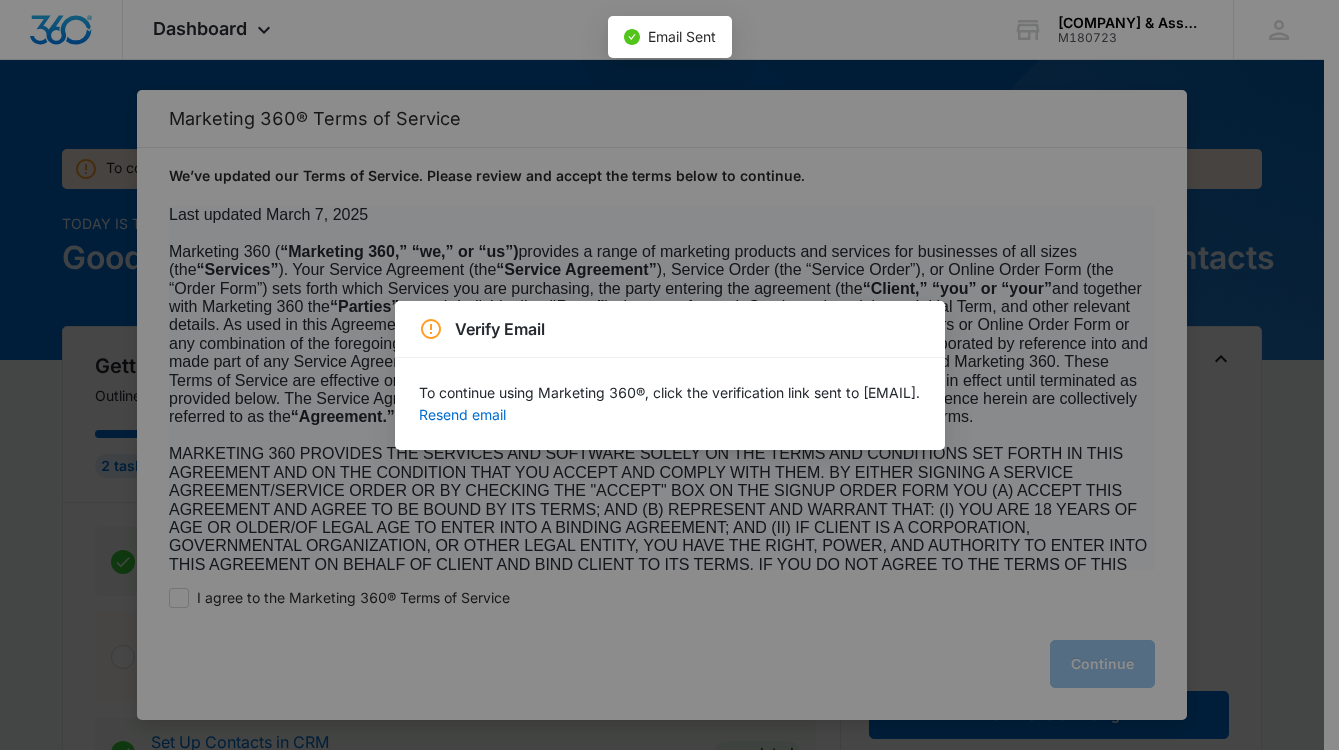 click on "Verify Email To continue using Marketing 360®, click the verification link sent to [EMAIL].   Resend email" at bounding box center [669, 375] 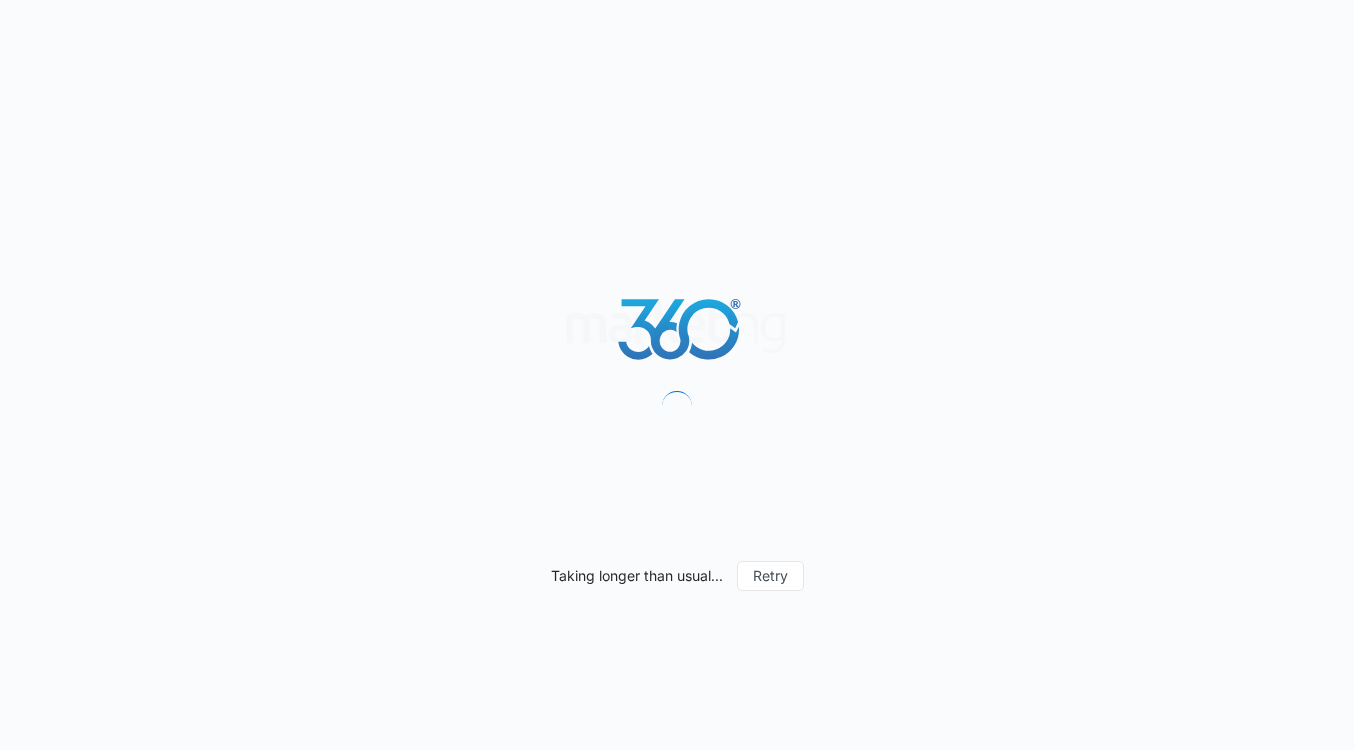 scroll, scrollTop: 0, scrollLeft: 0, axis: both 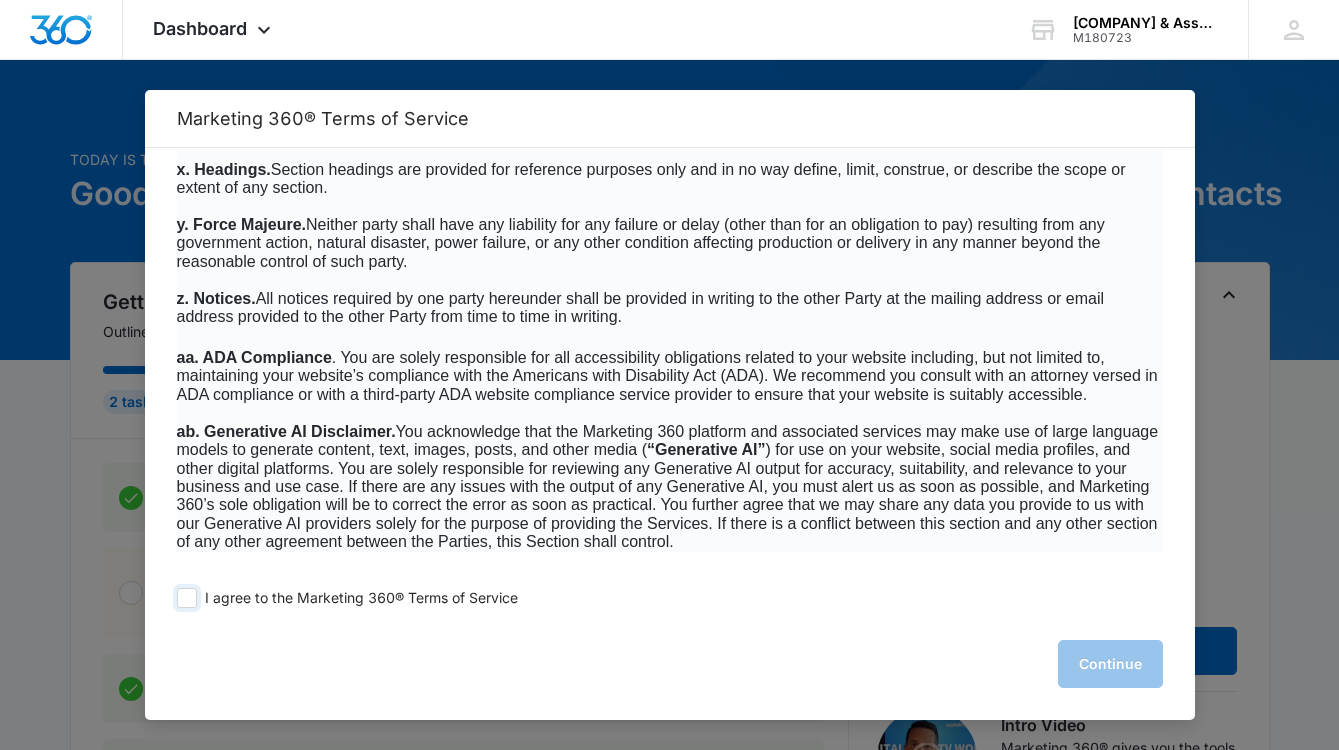 click at bounding box center [187, 598] 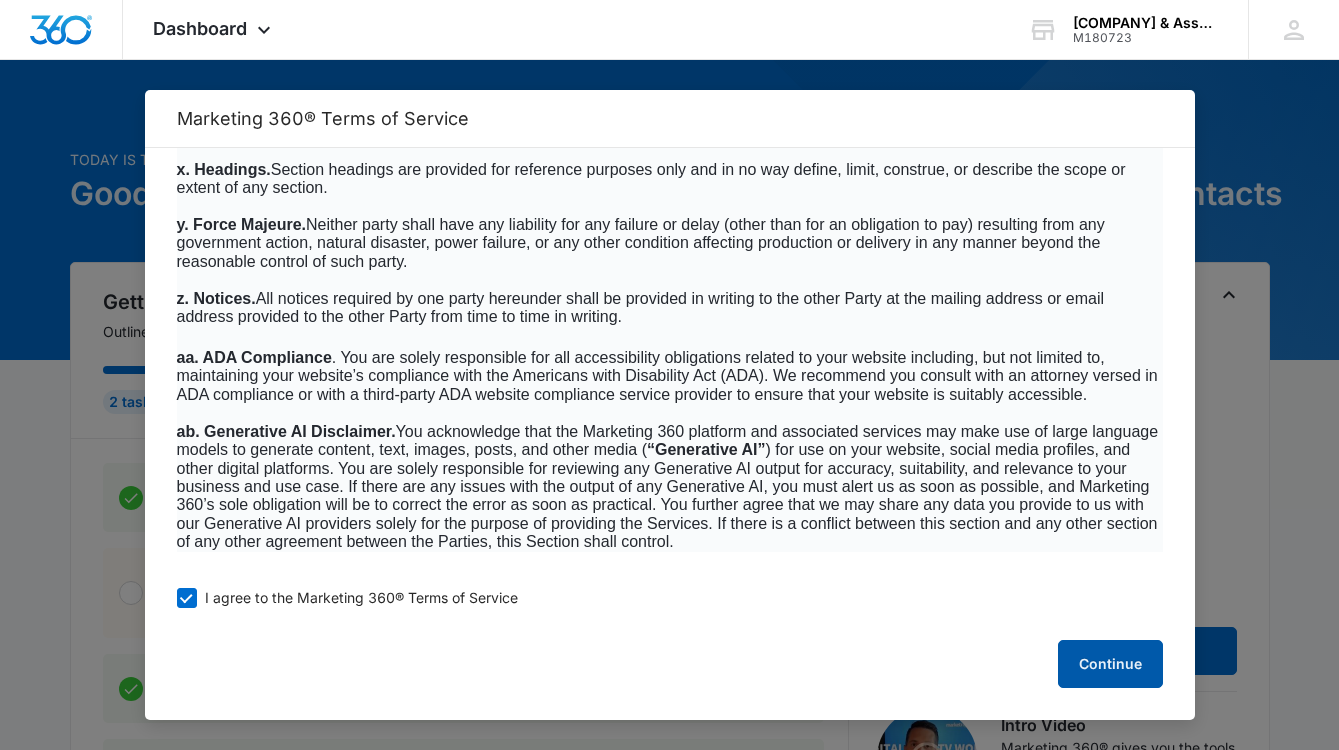click on "Continue" at bounding box center [1110, 664] 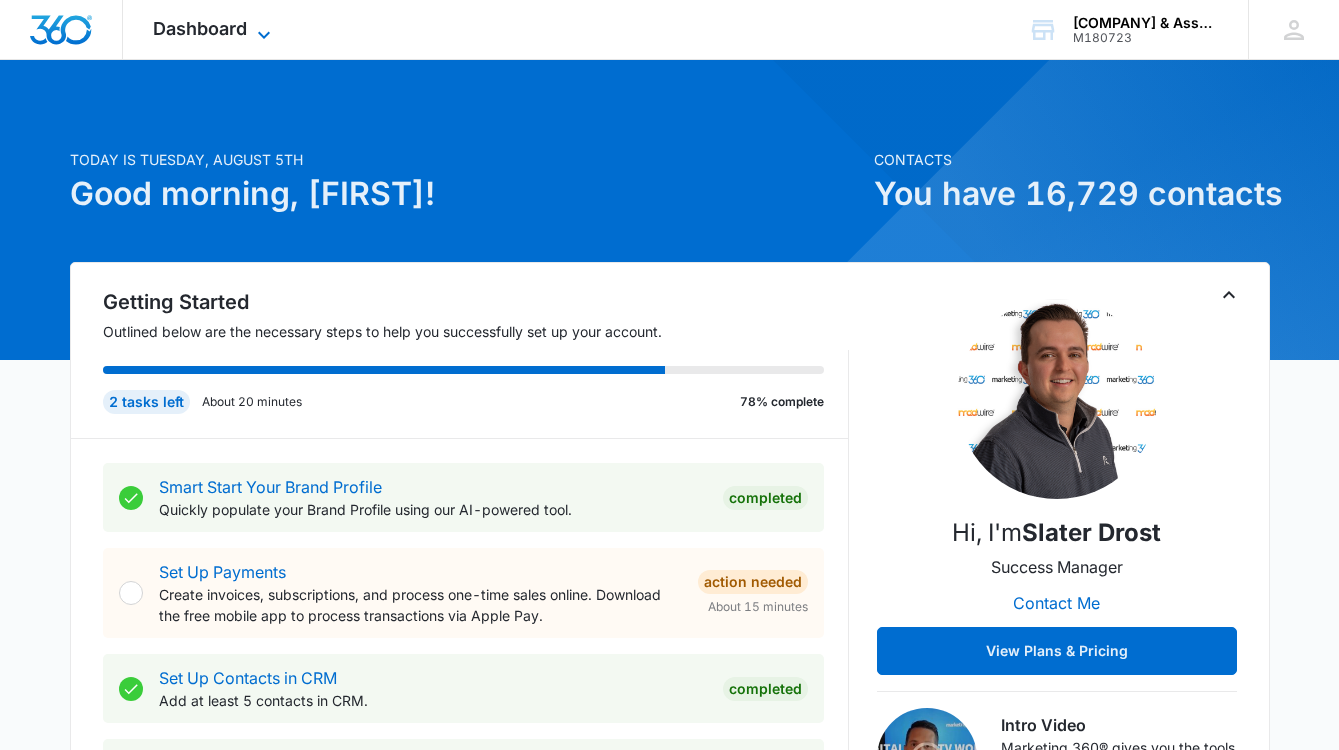 click on "Dashboard" at bounding box center [200, 28] 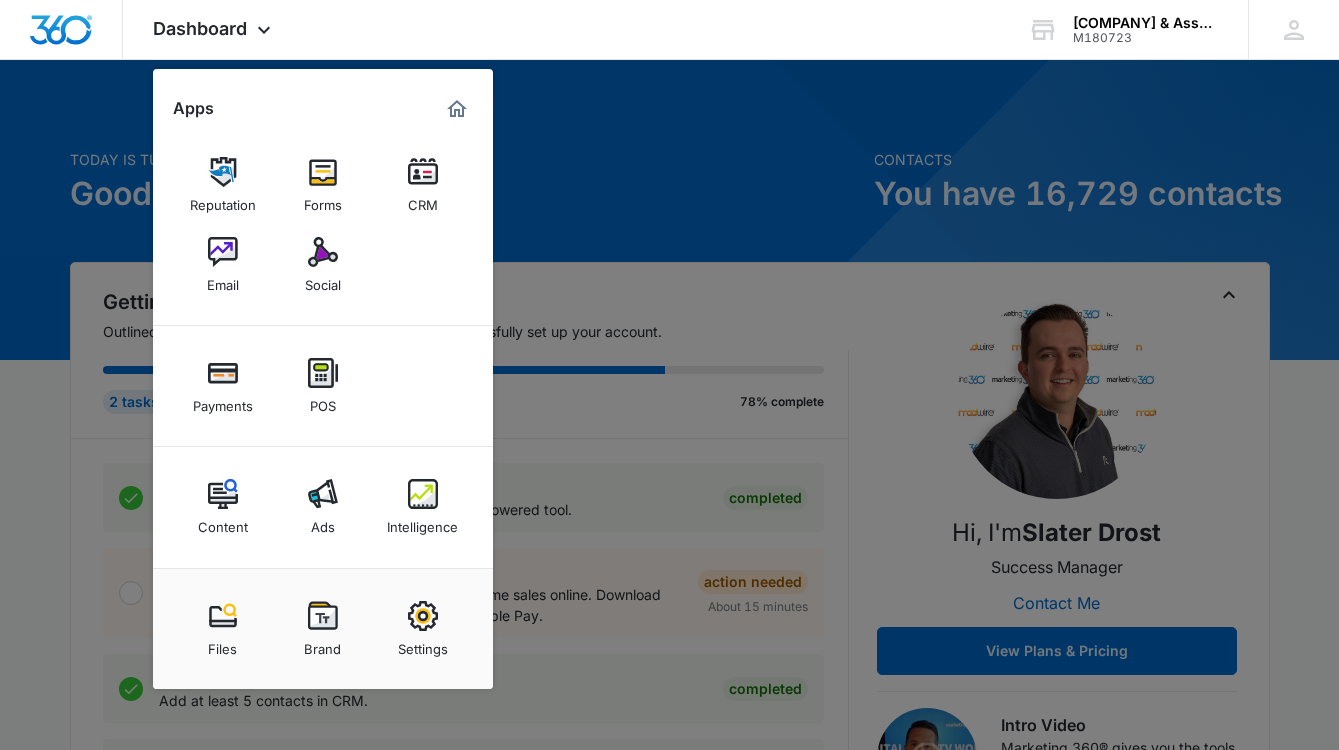 click at bounding box center (669, 375) 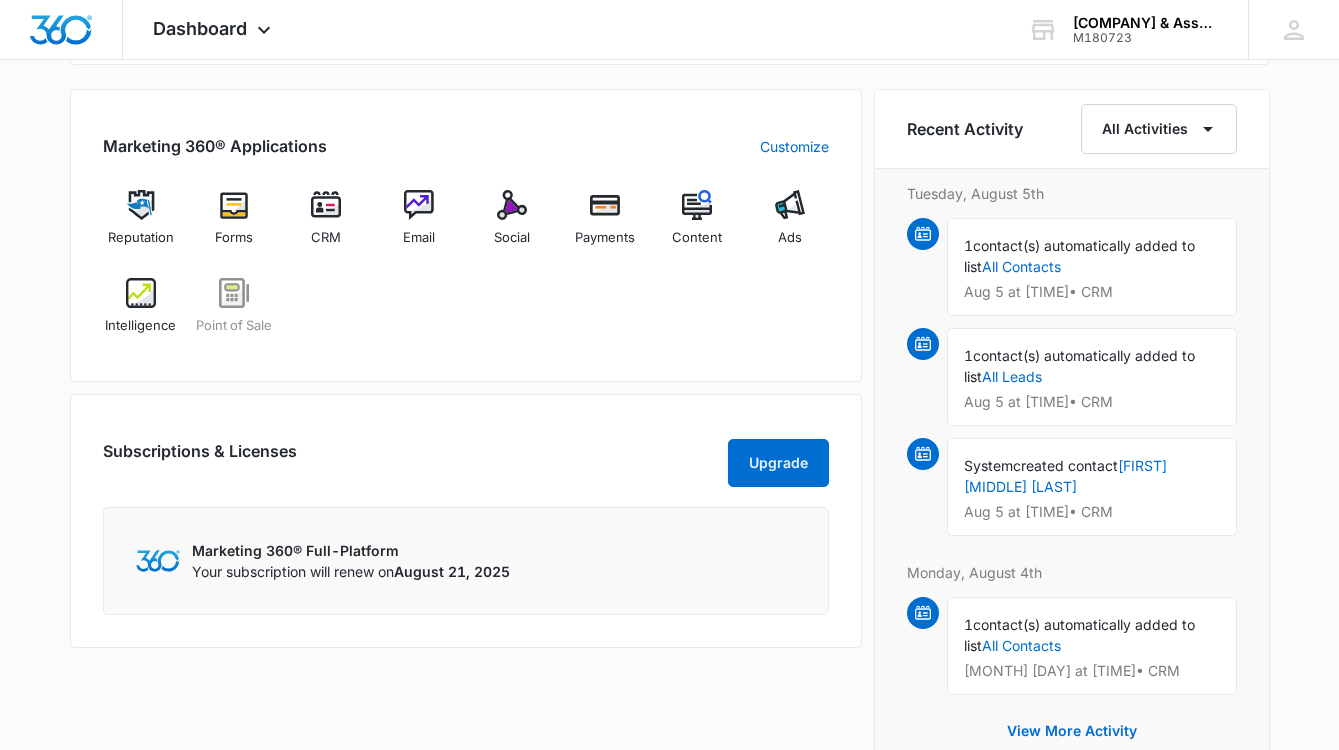 scroll, scrollTop: 1220, scrollLeft: 0, axis: vertical 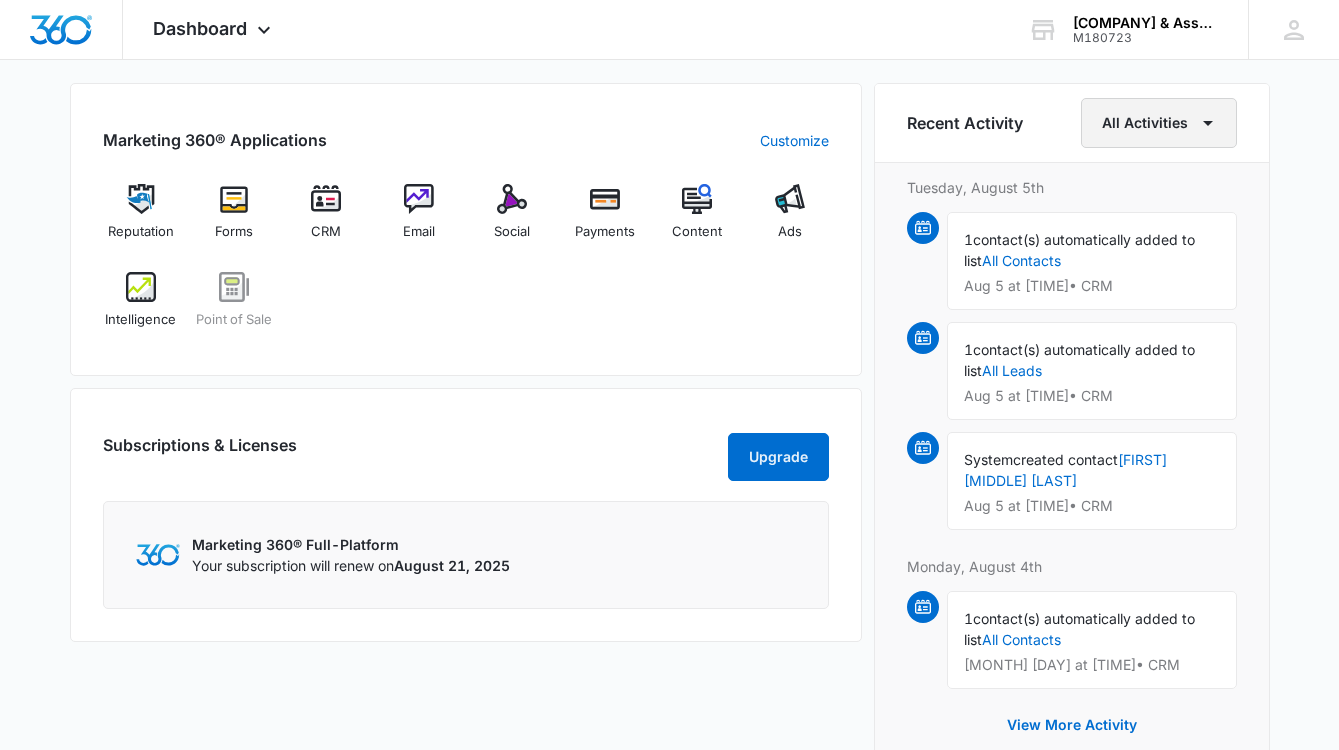 click on "All Activities" at bounding box center (1159, 123) 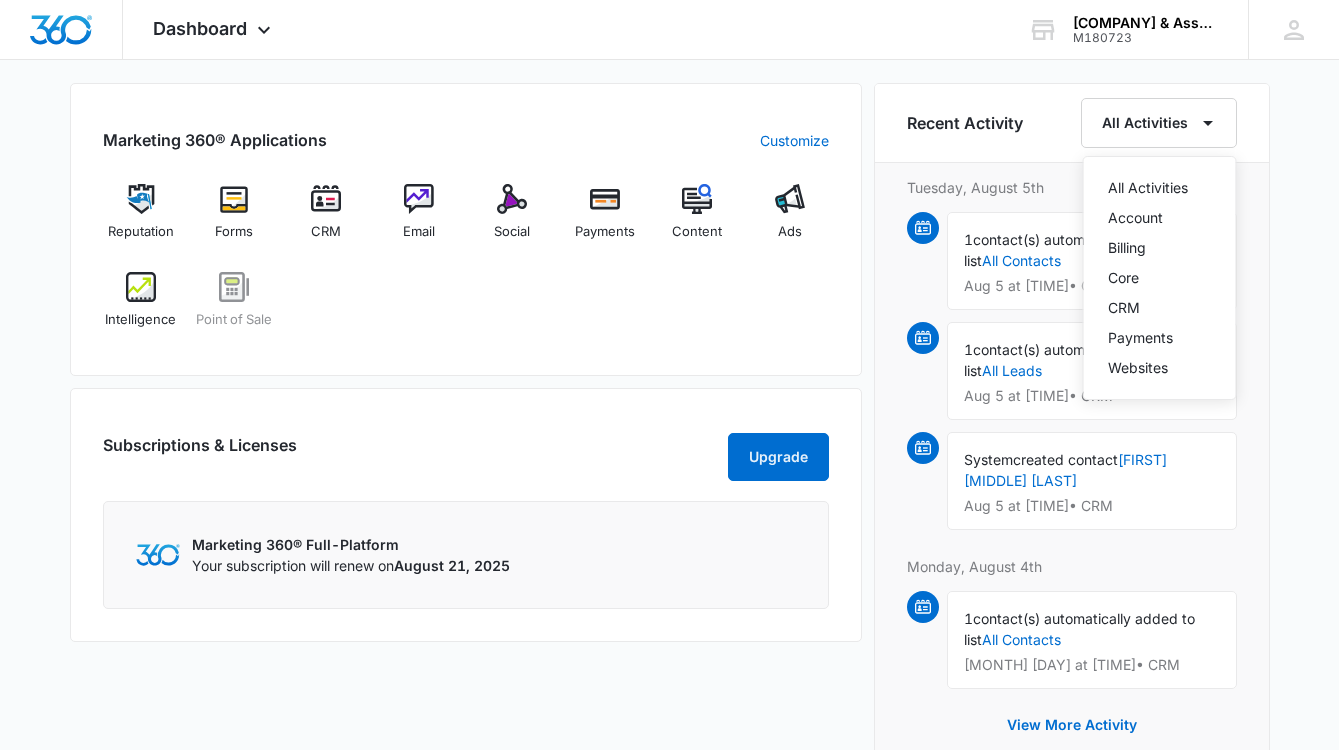click on "Recent Activity All Activities All Activities Account Billing Core CRM Payments Websites Tuesday, August 5th 1  contact(s) automatically added to list  All Contacts Aug 5 at 8:26 am  • CRM 1  contact(s) automatically added to list  All Leads Aug 5 at 8:26 am  • CRM System  created contact  [FIRST] [LAST] Aug 5 at 8:26 am  • CRM Monday, August 4th 1  contact(s) automatically added to list  All Contacts Aug 4 at 7:51 pm  • CRM View More Activity" at bounding box center [1072, 432] 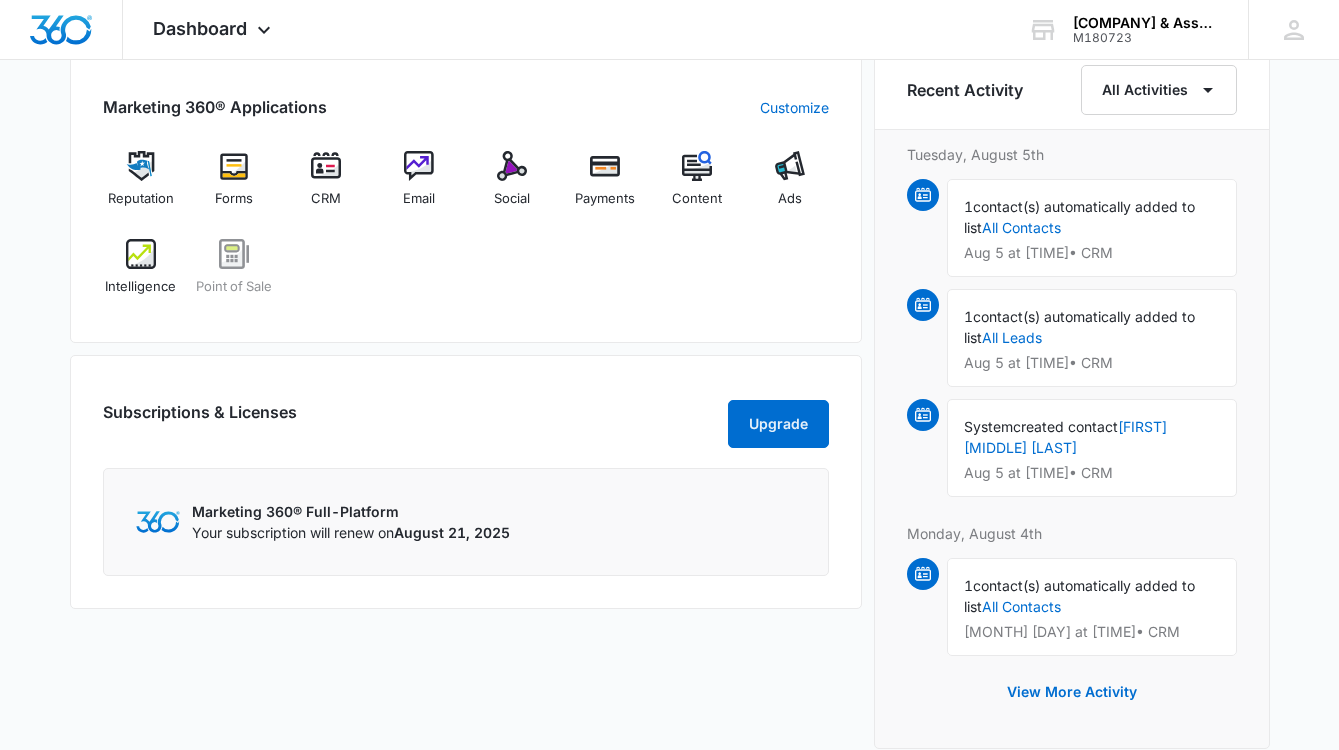 scroll, scrollTop: 0, scrollLeft: 0, axis: both 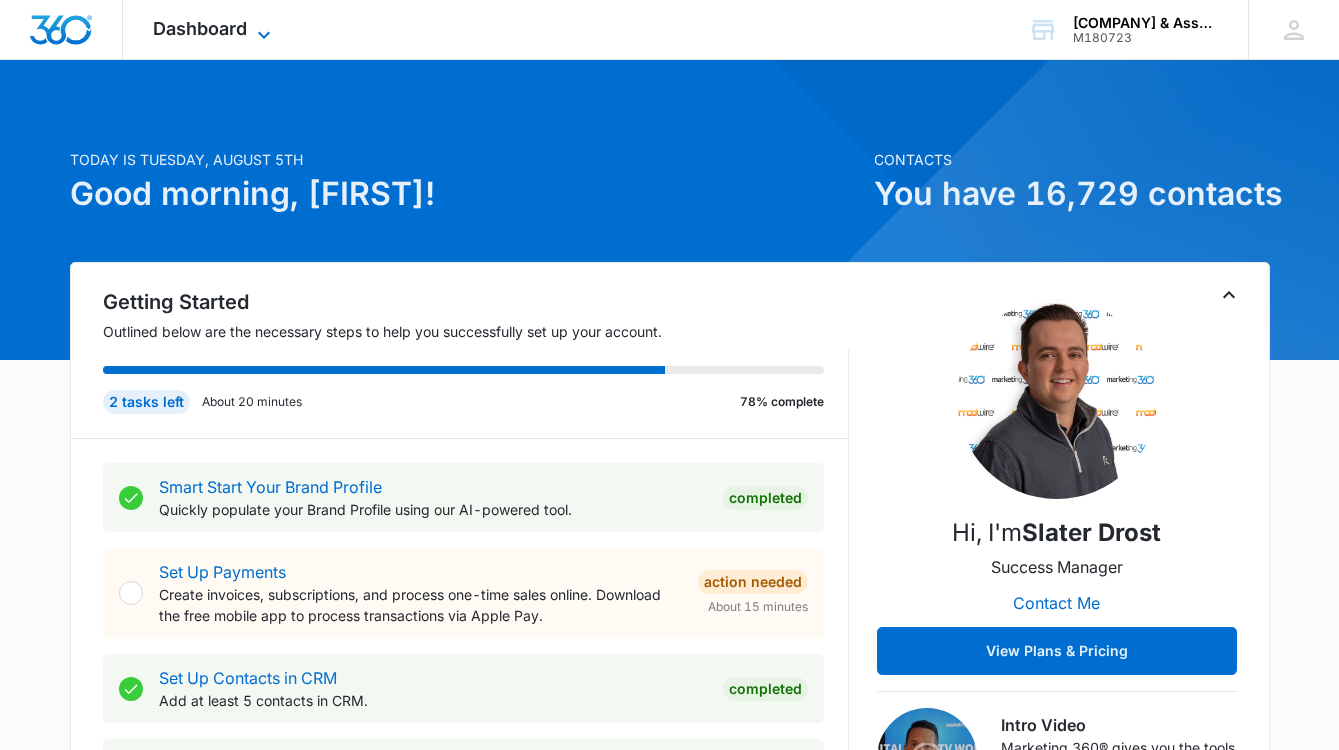 click on "Dashboard" at bounding box center (200, 28) 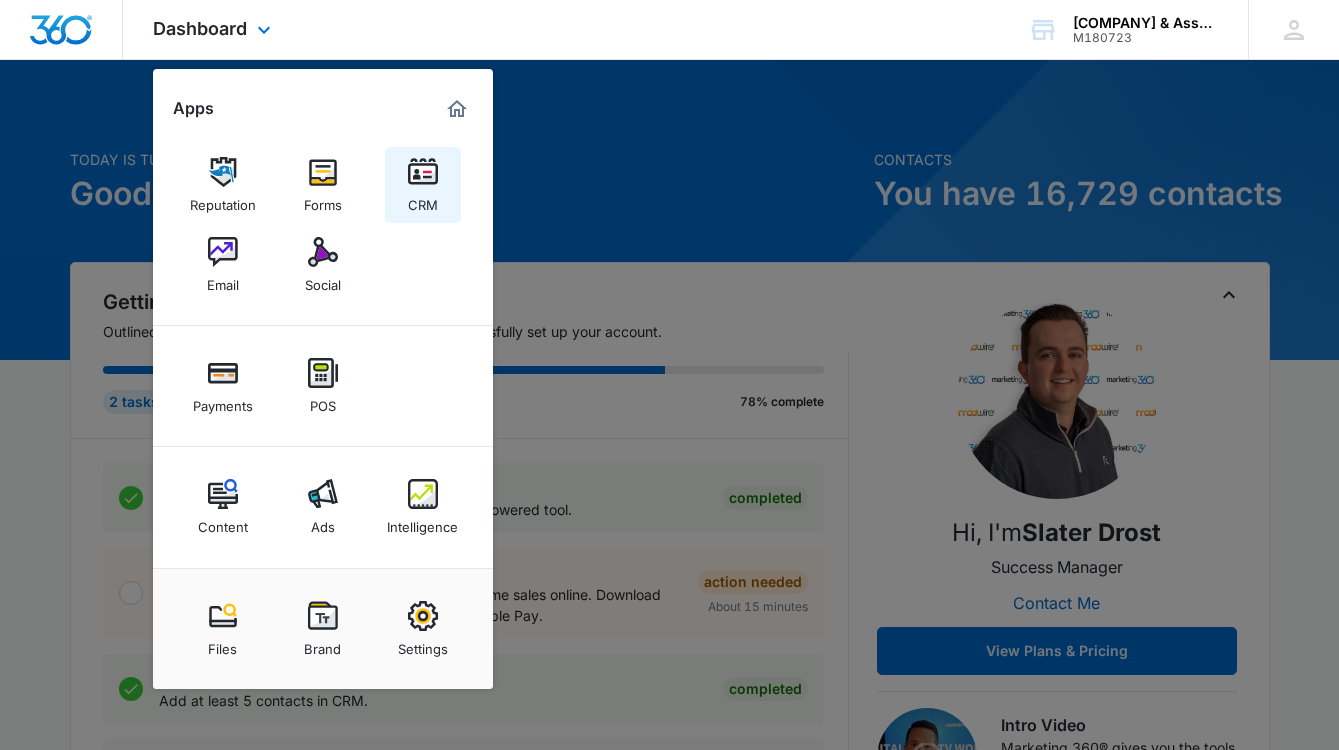 click on "CRM" at bounding box center [423, 185] 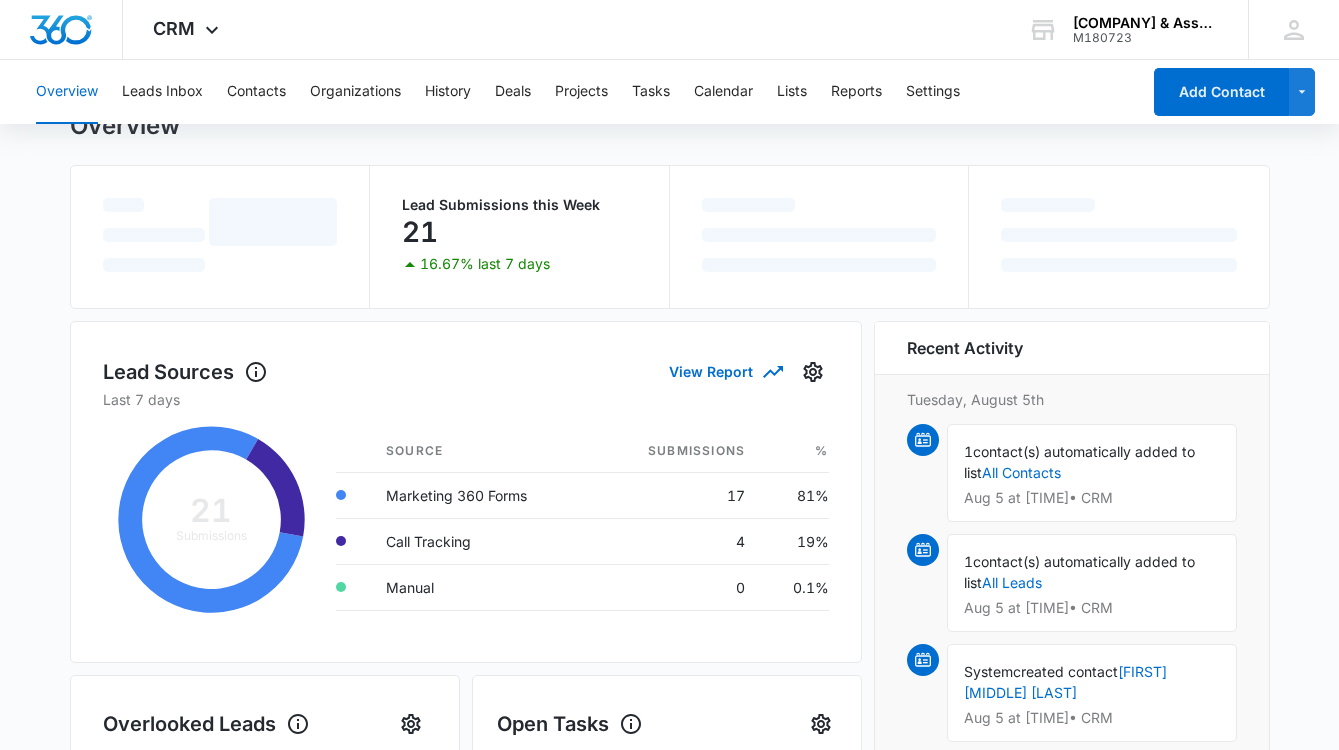 scroll, scrollTop: 152, scrollLeft: 0, axis: vertical 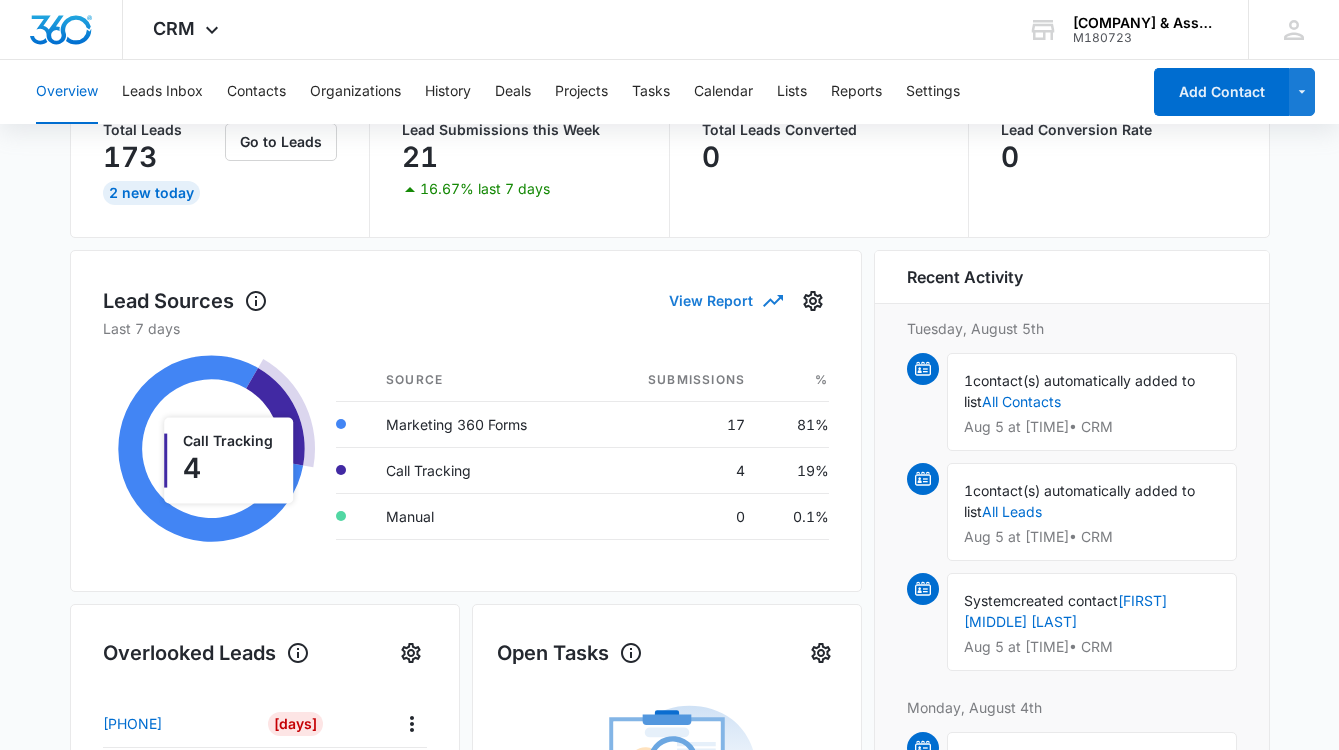 click on "View Report" at bounding box center [725, 300] 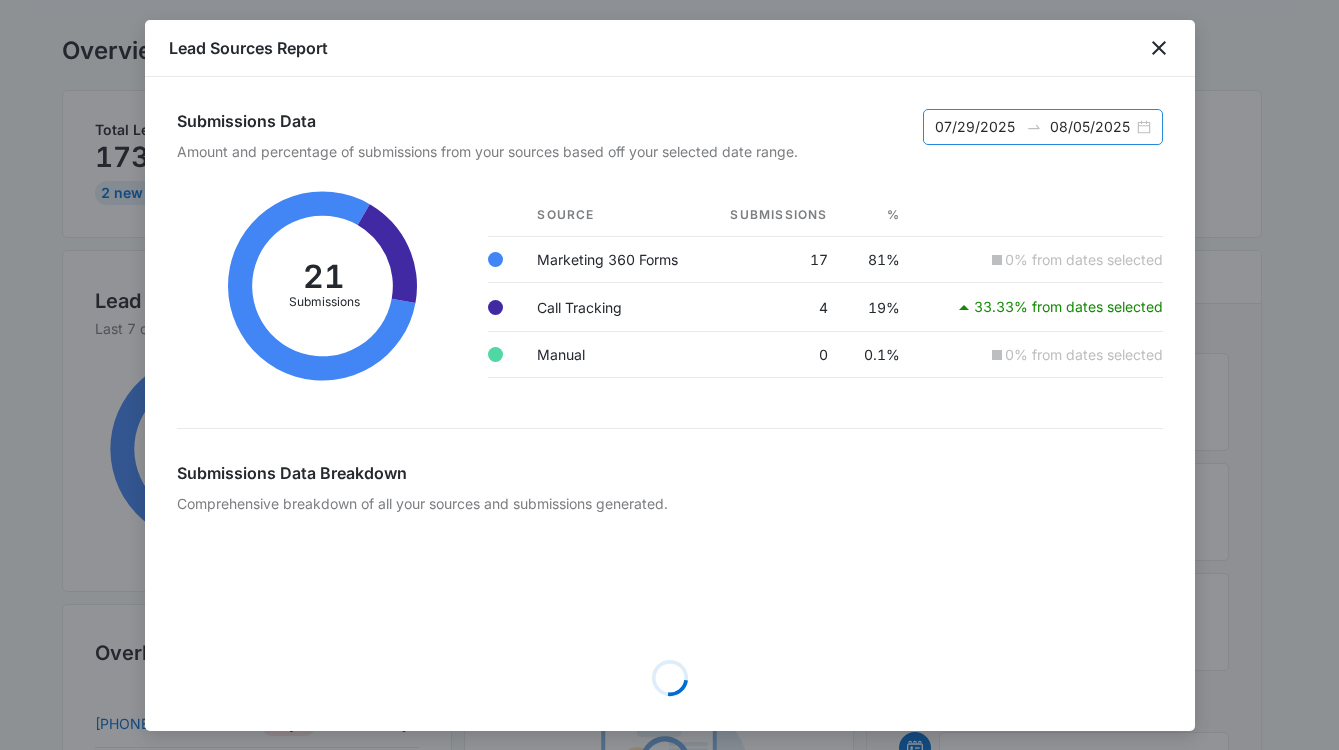 click on "07/29/2025" at bounding box center (976, 127) 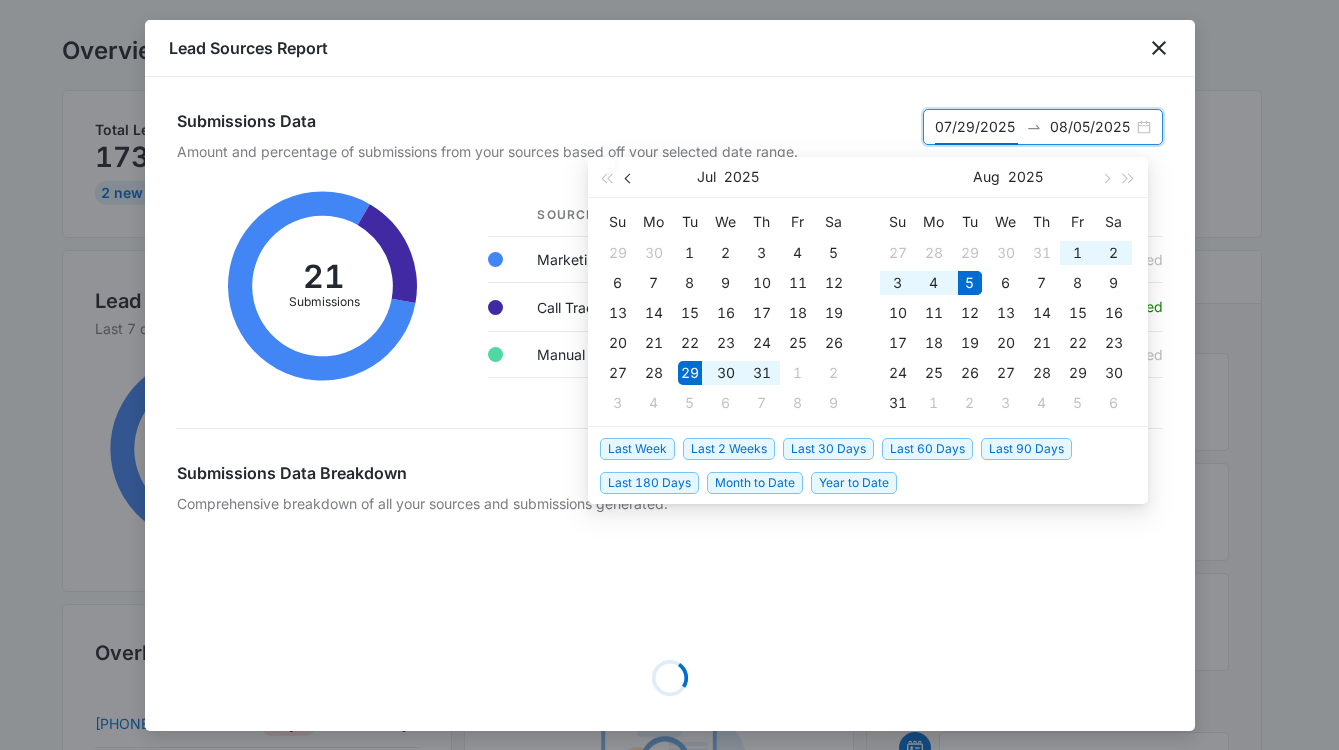 click at bounding box center [629, 178] 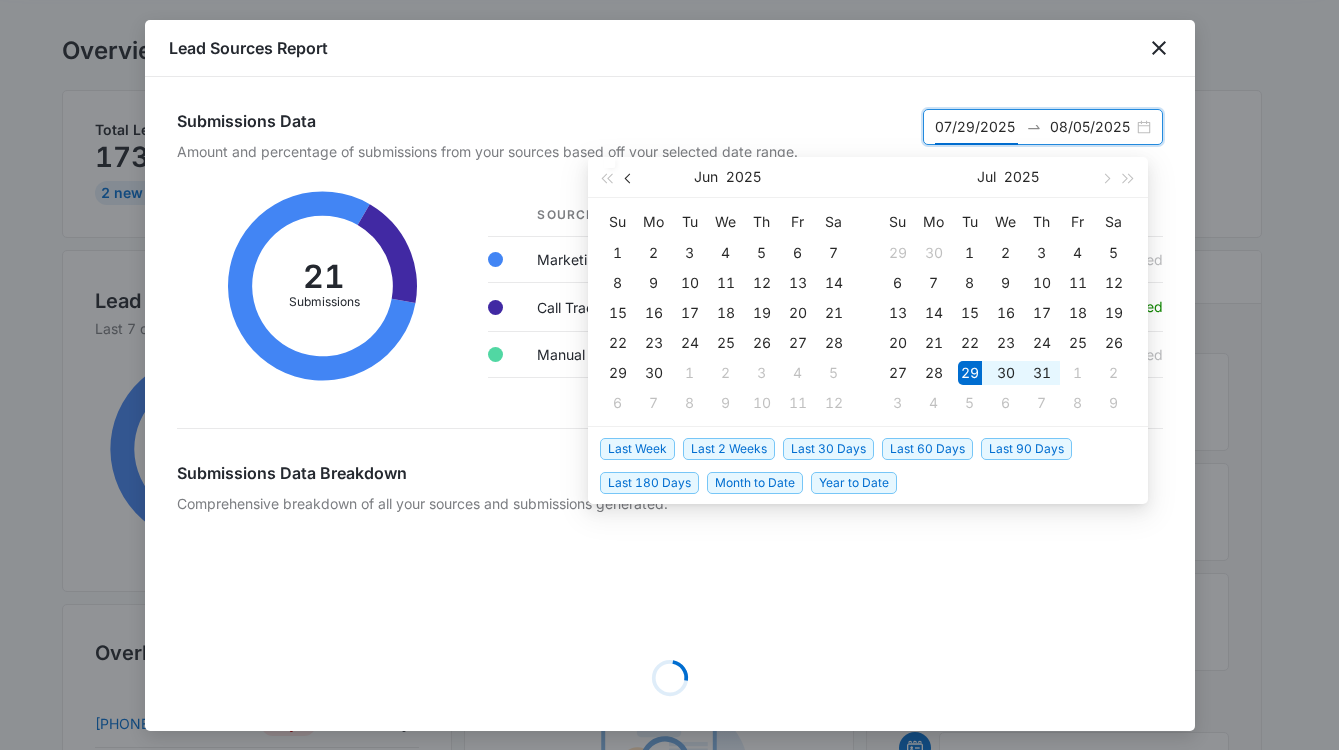 click at bounding box center [629, 178] 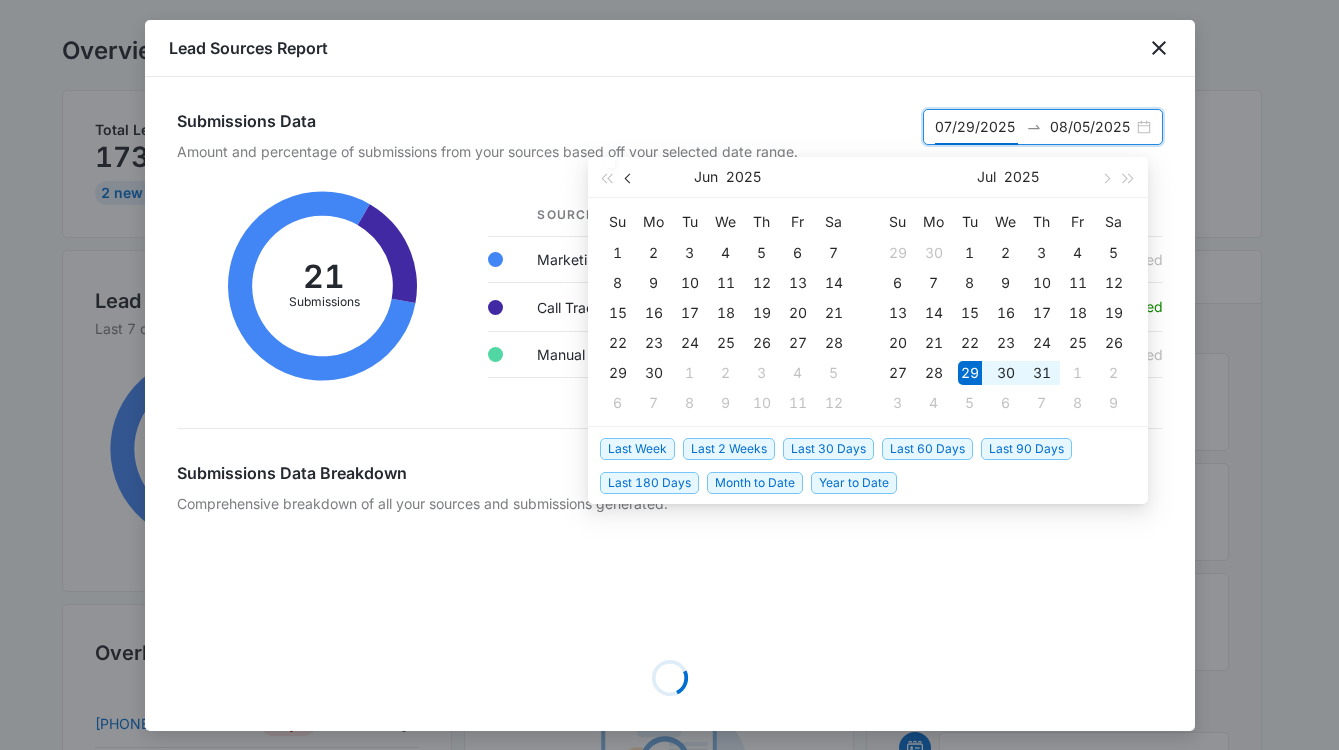 click at bounding box center (629, 178) 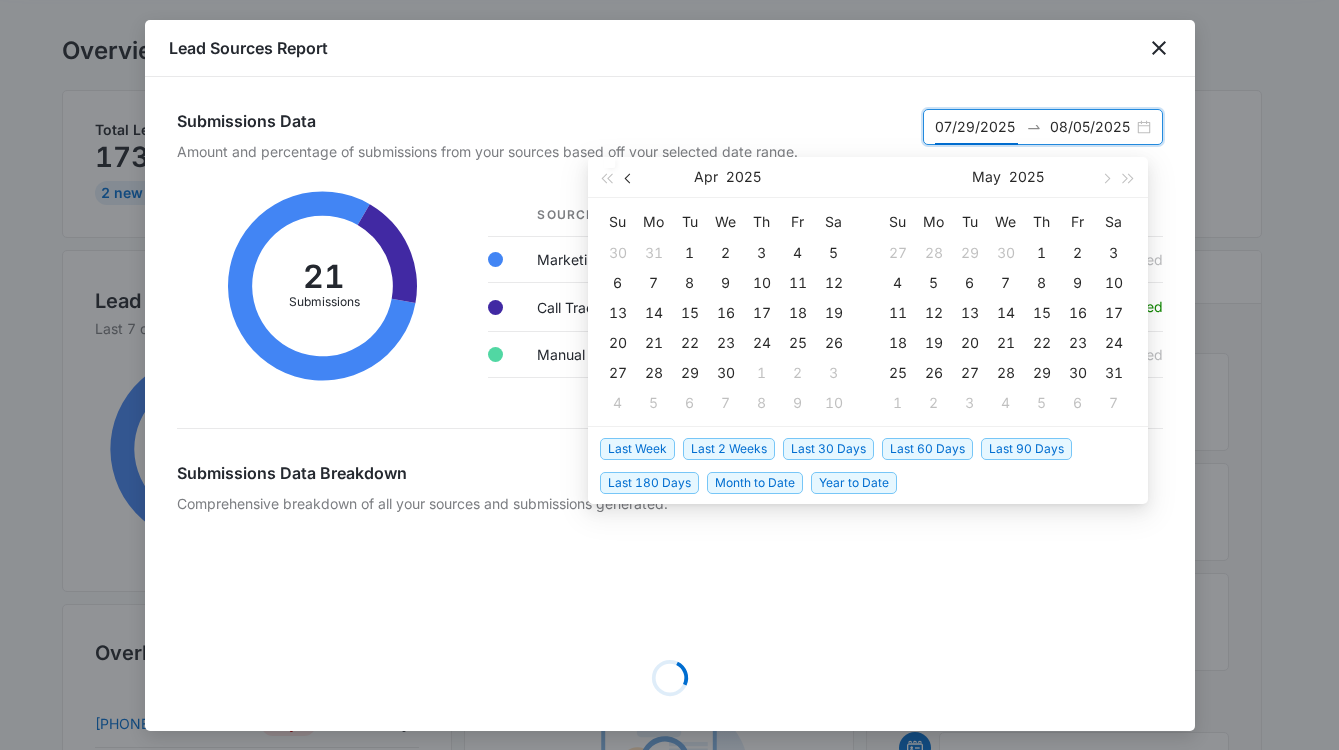 click at bounding box center (629, 178) 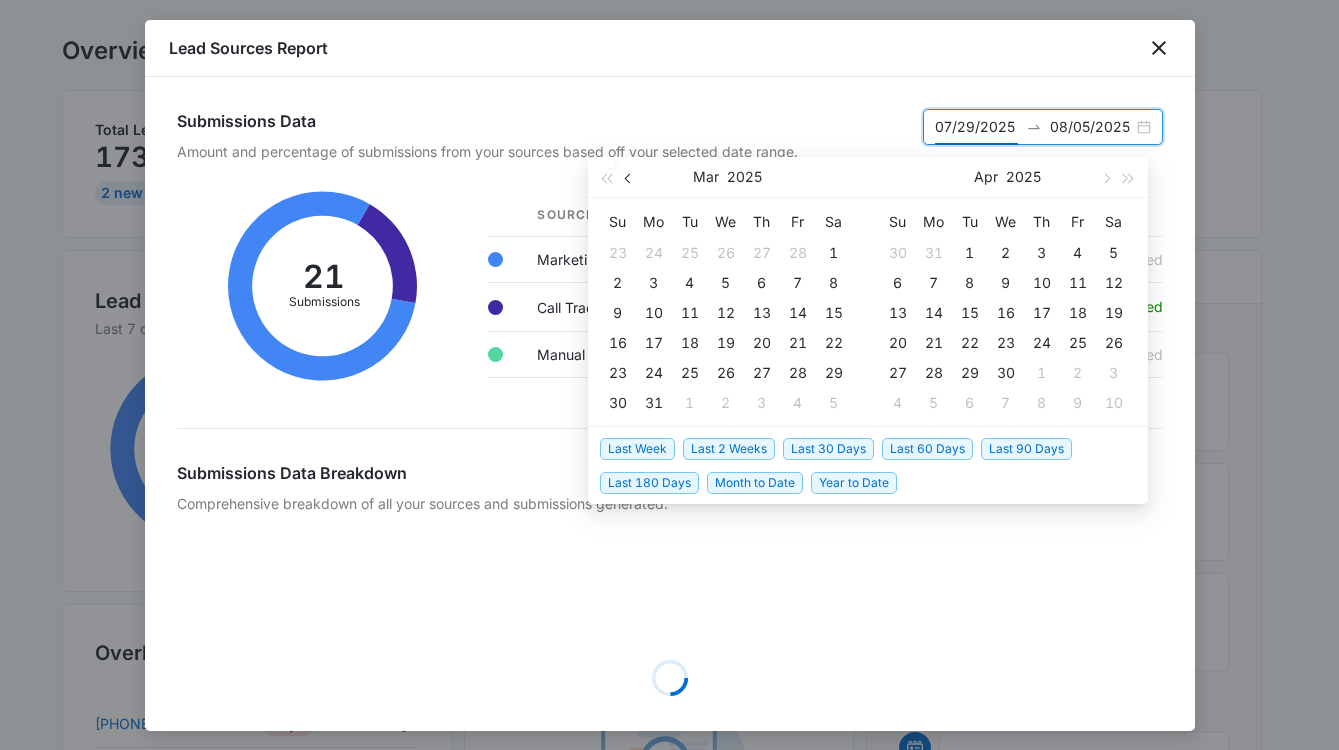 click at bounding box center [629, 178] 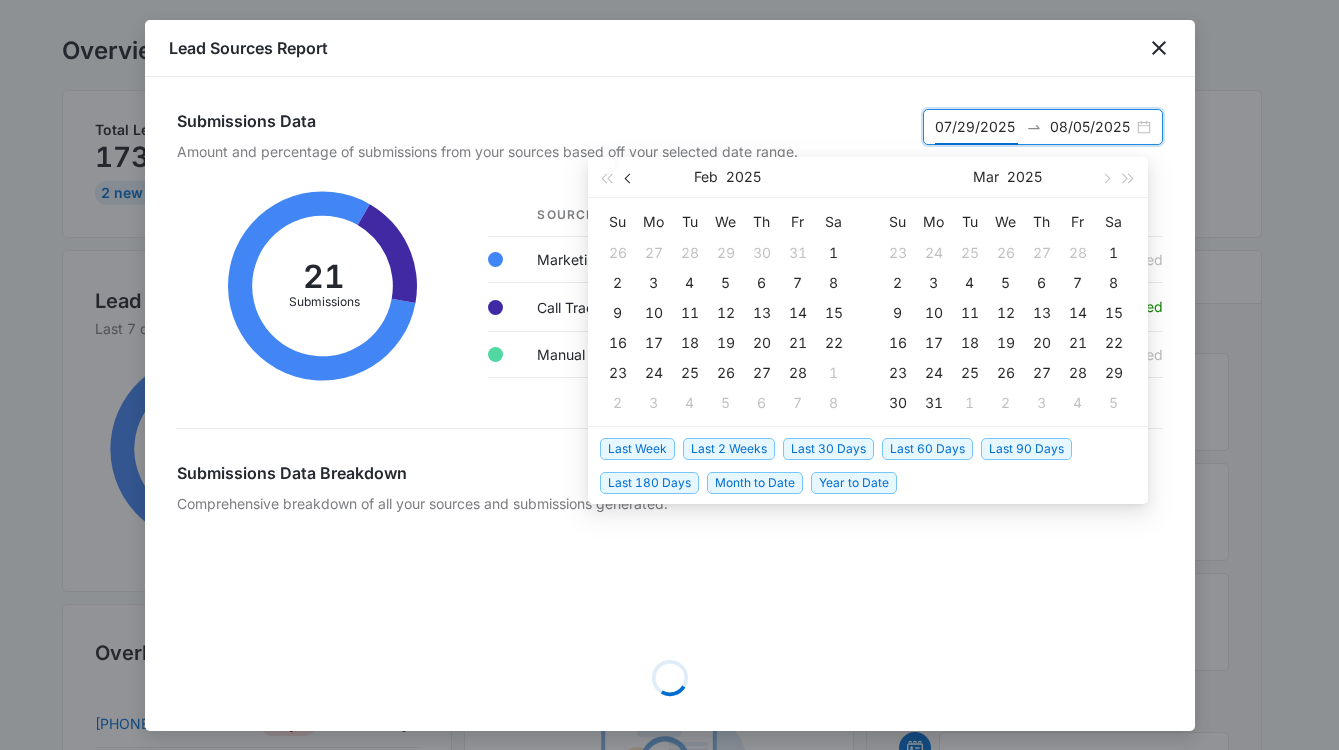click at bounding box center [629, 178] 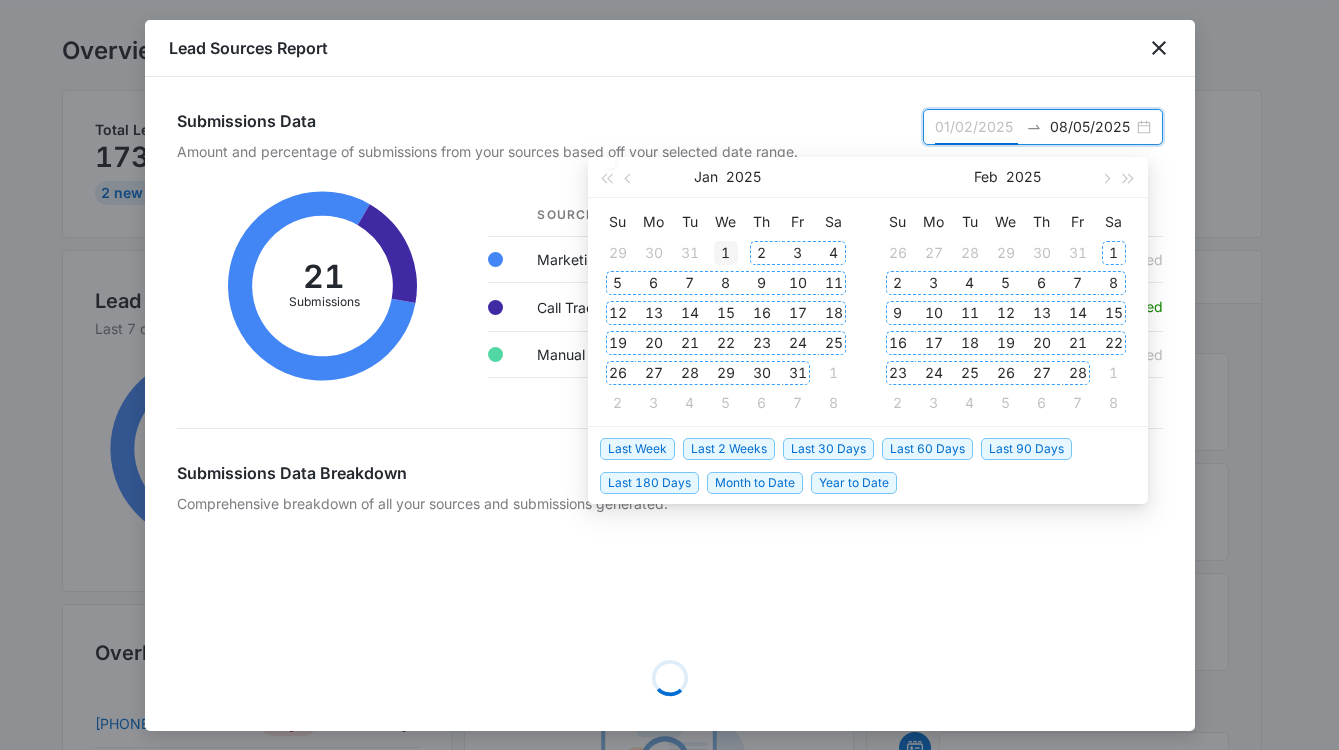 type on "01/01/2025" 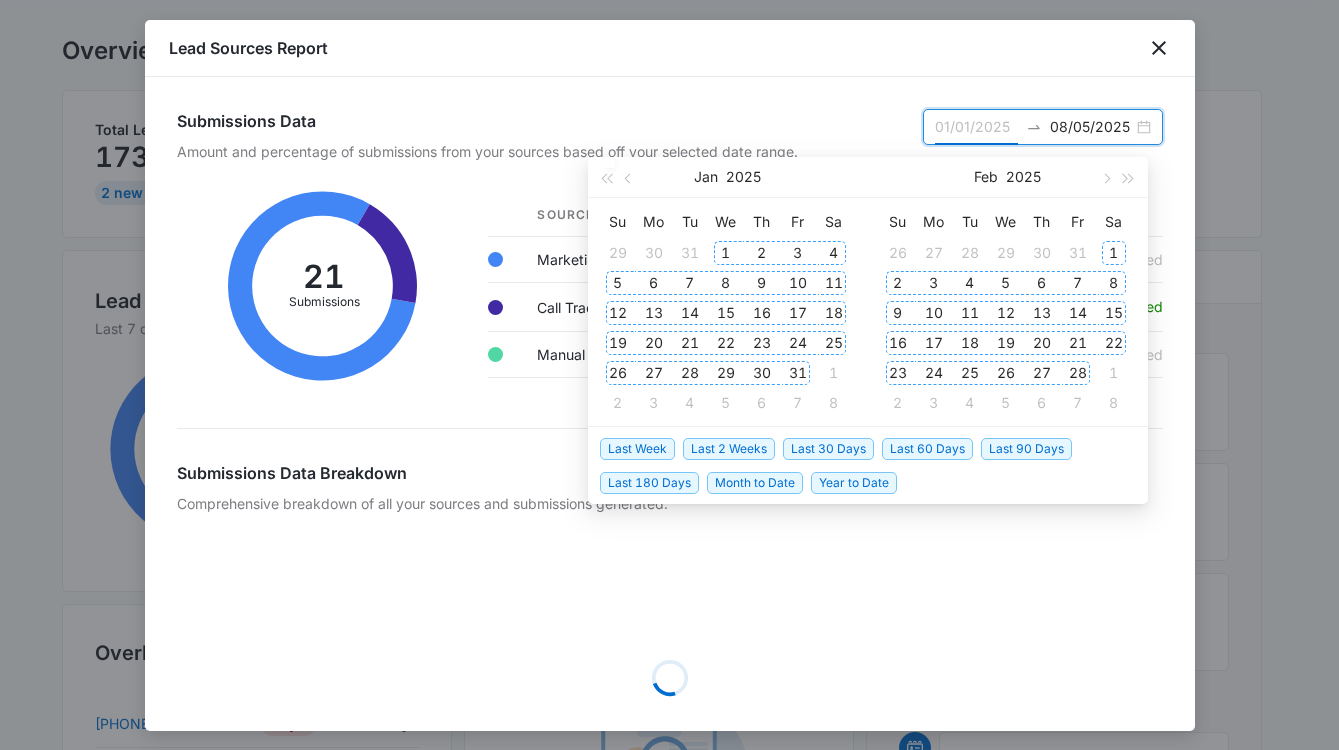 click on "1" at bounding box center (726, 253) 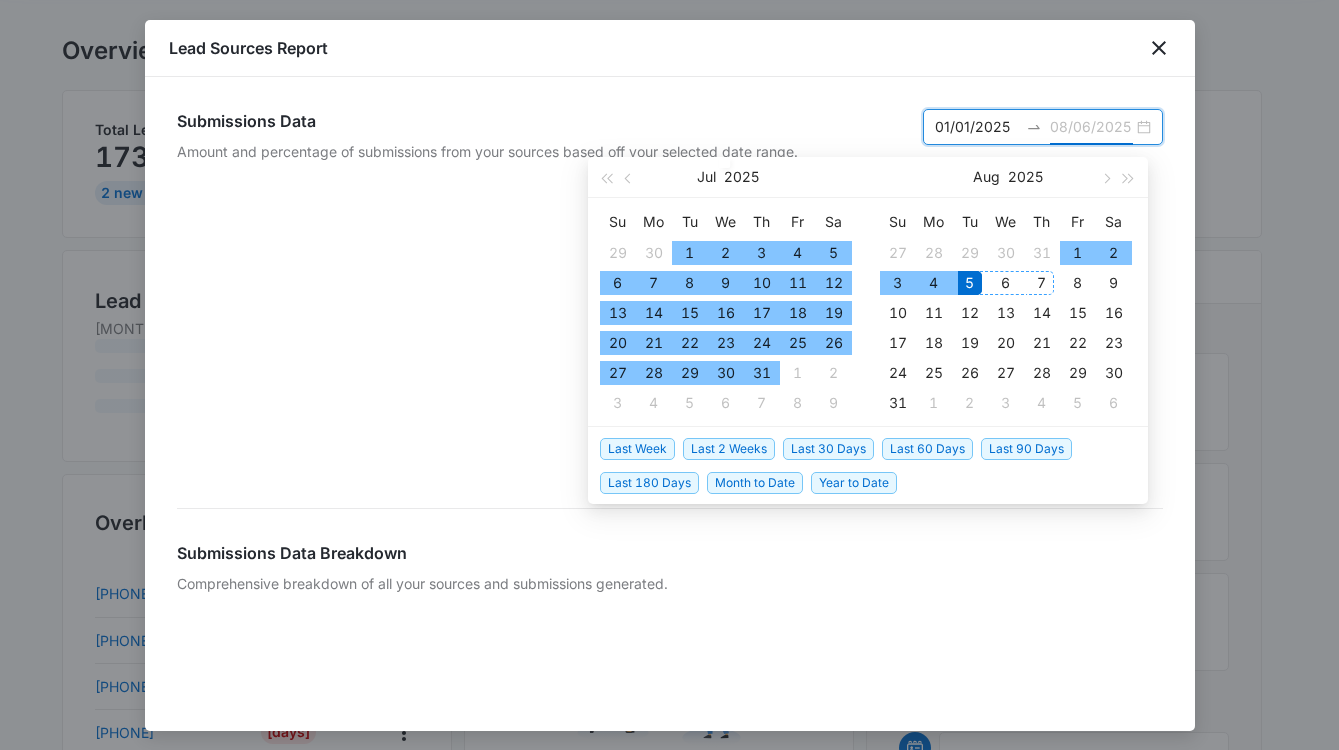 type on "08/05/2025" 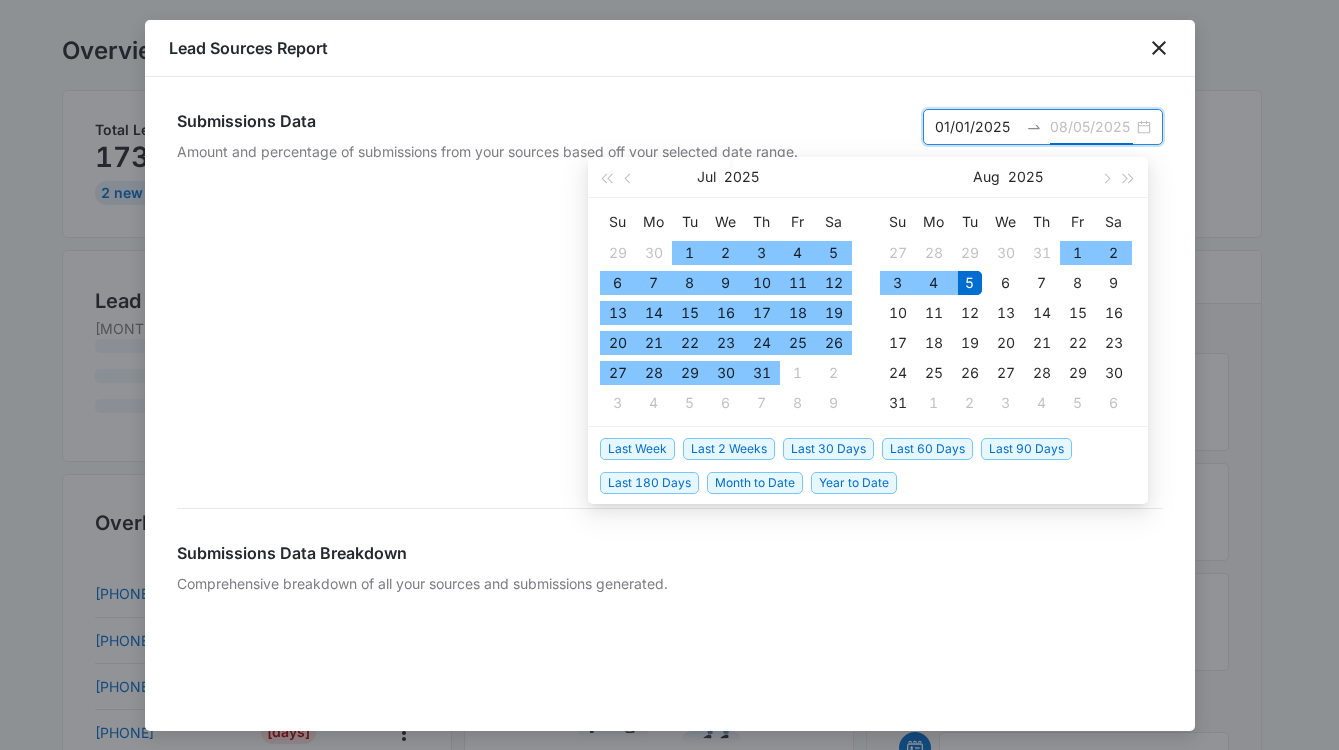 click on "5" at bounding box center (970, 283) 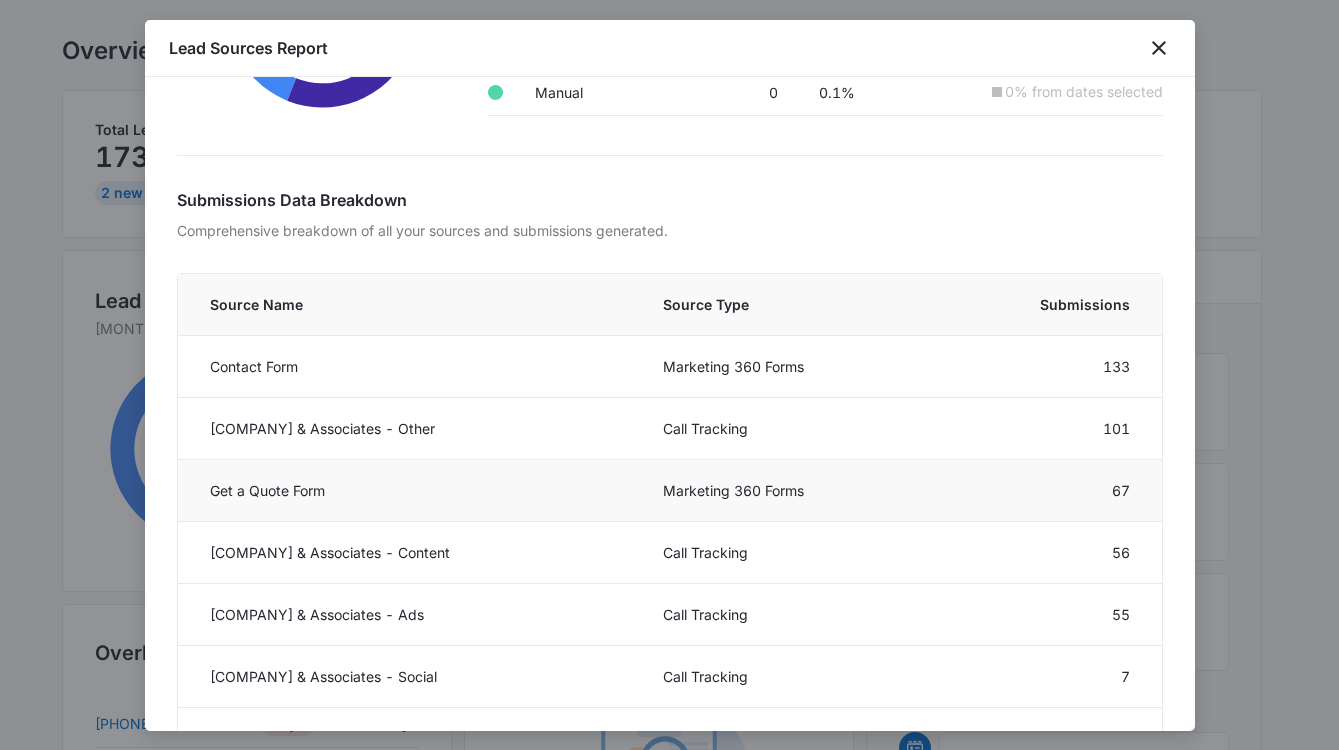 scroll, scrollTop: 277, scrollLeft: 0, axis: vertical 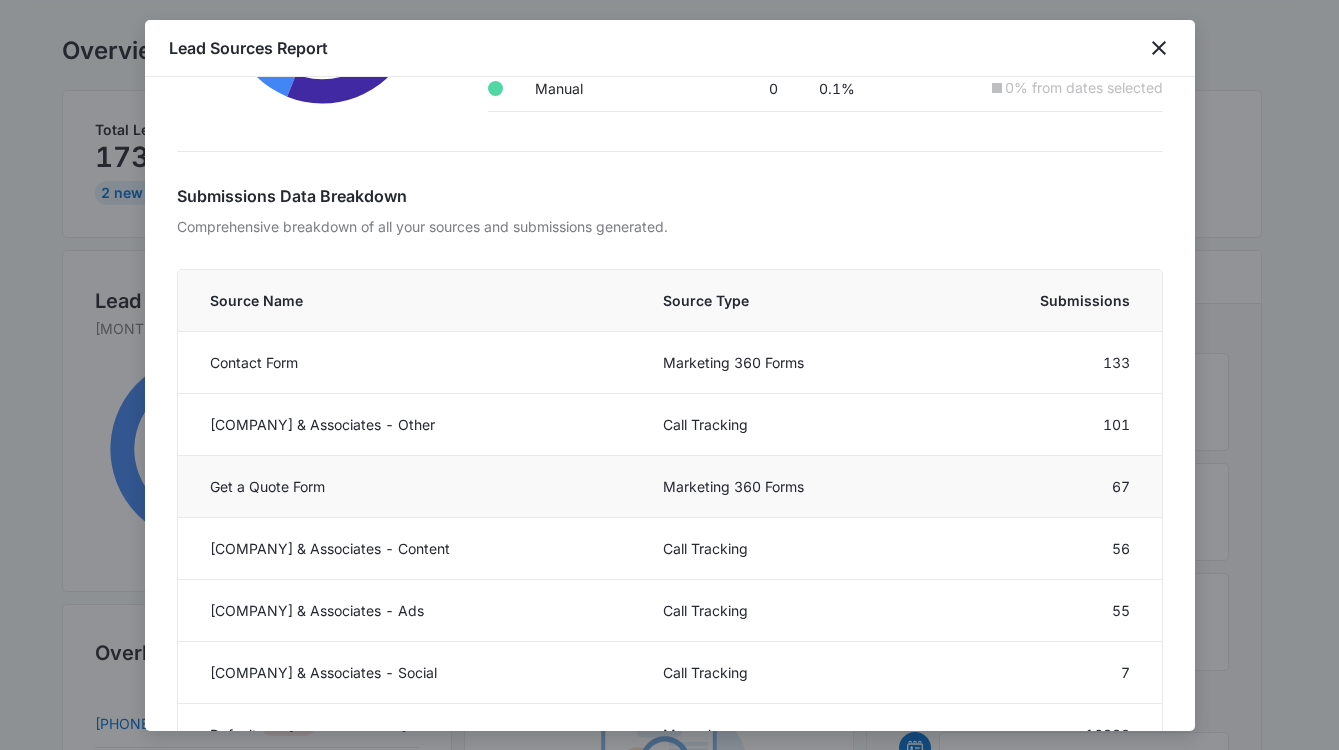 click on "Marketing 360 Forms" at bounding box center (786, 487) 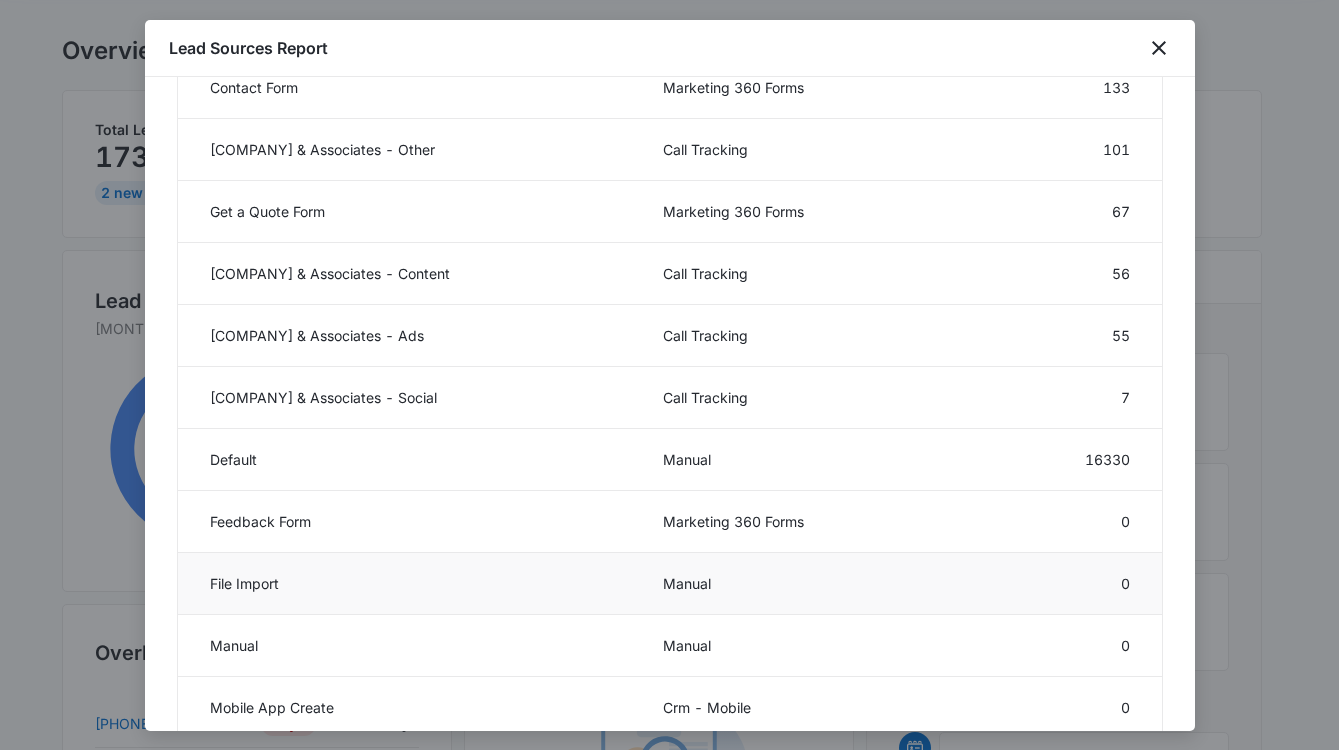 scroll, scrollTop: 654, scrollLeft: 0, axis: vertical 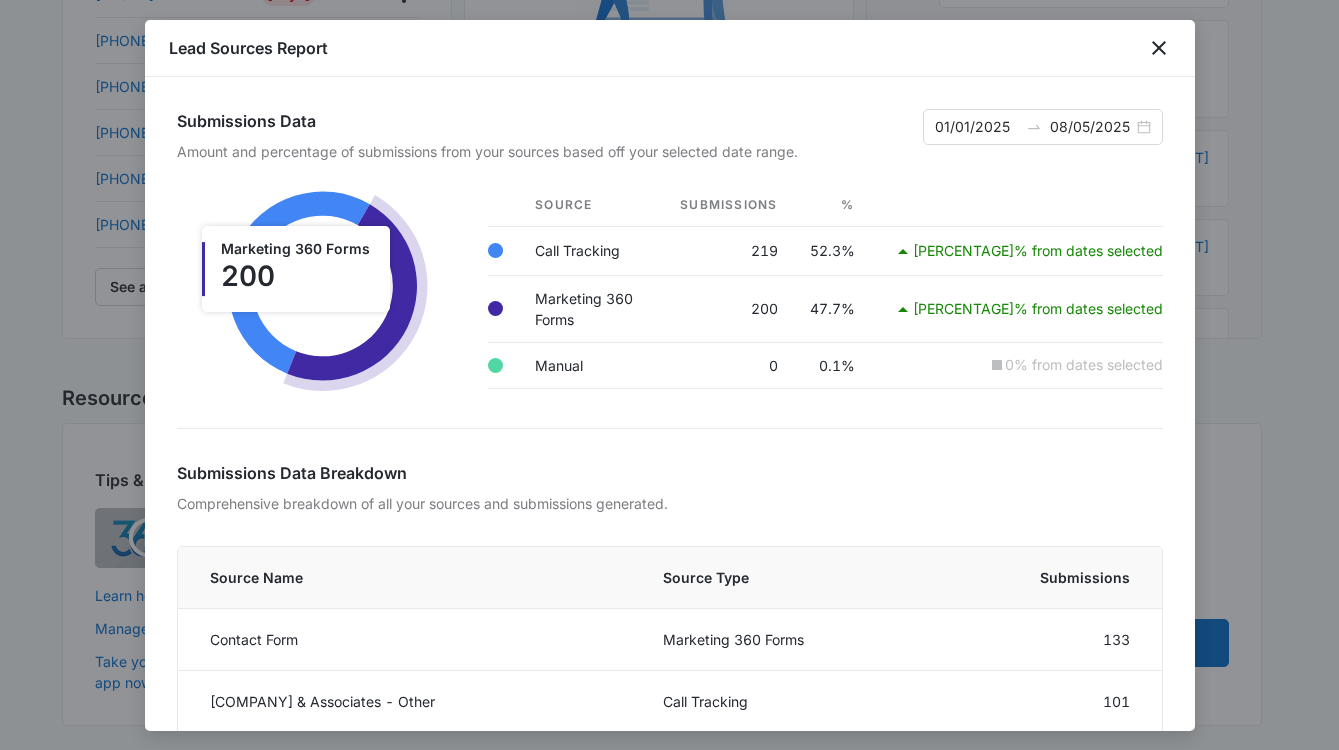 click 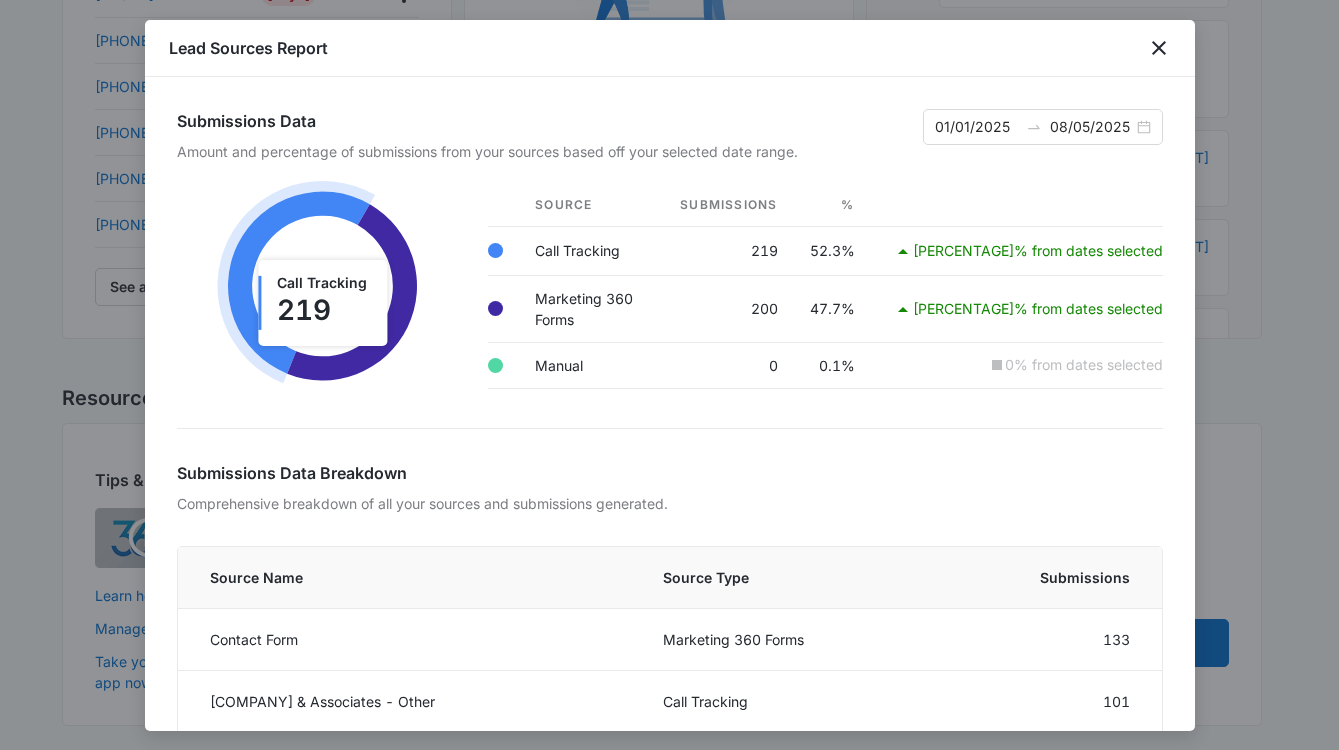 click 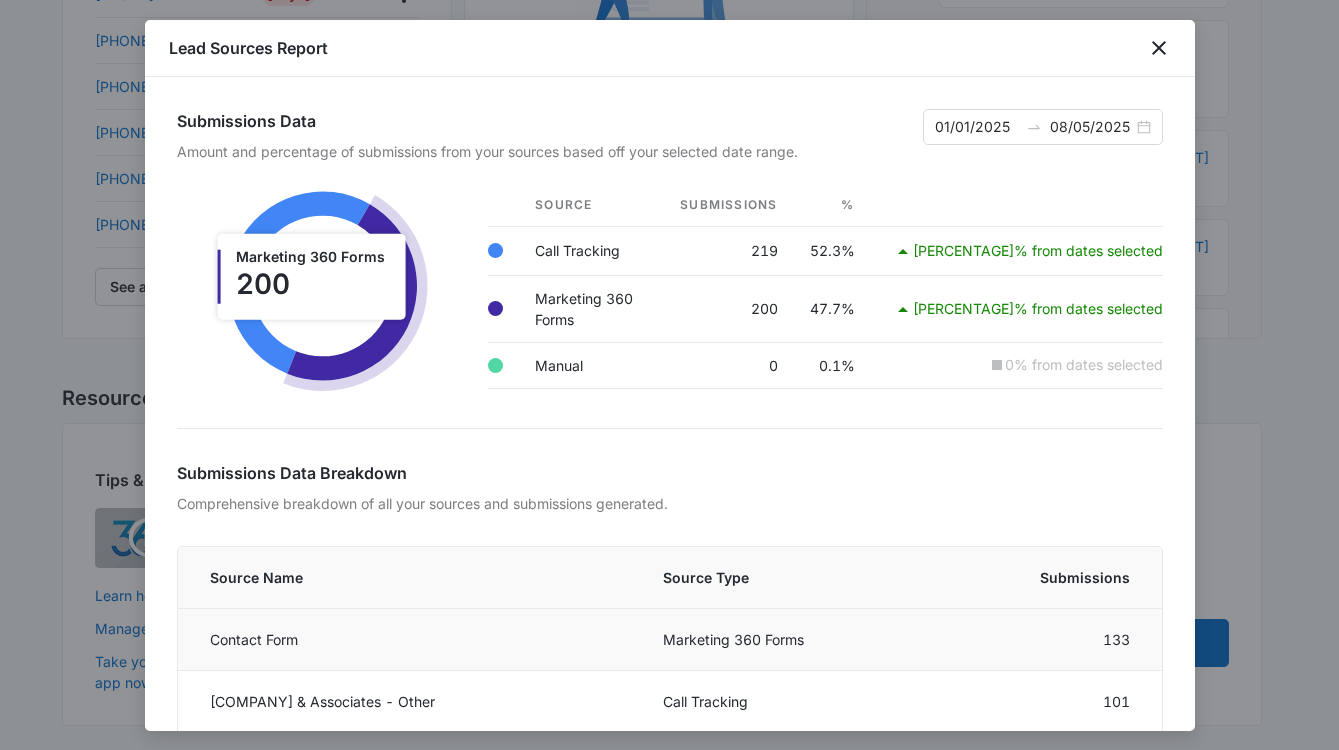click on "Contact Form" at bounding box center [409, 640] 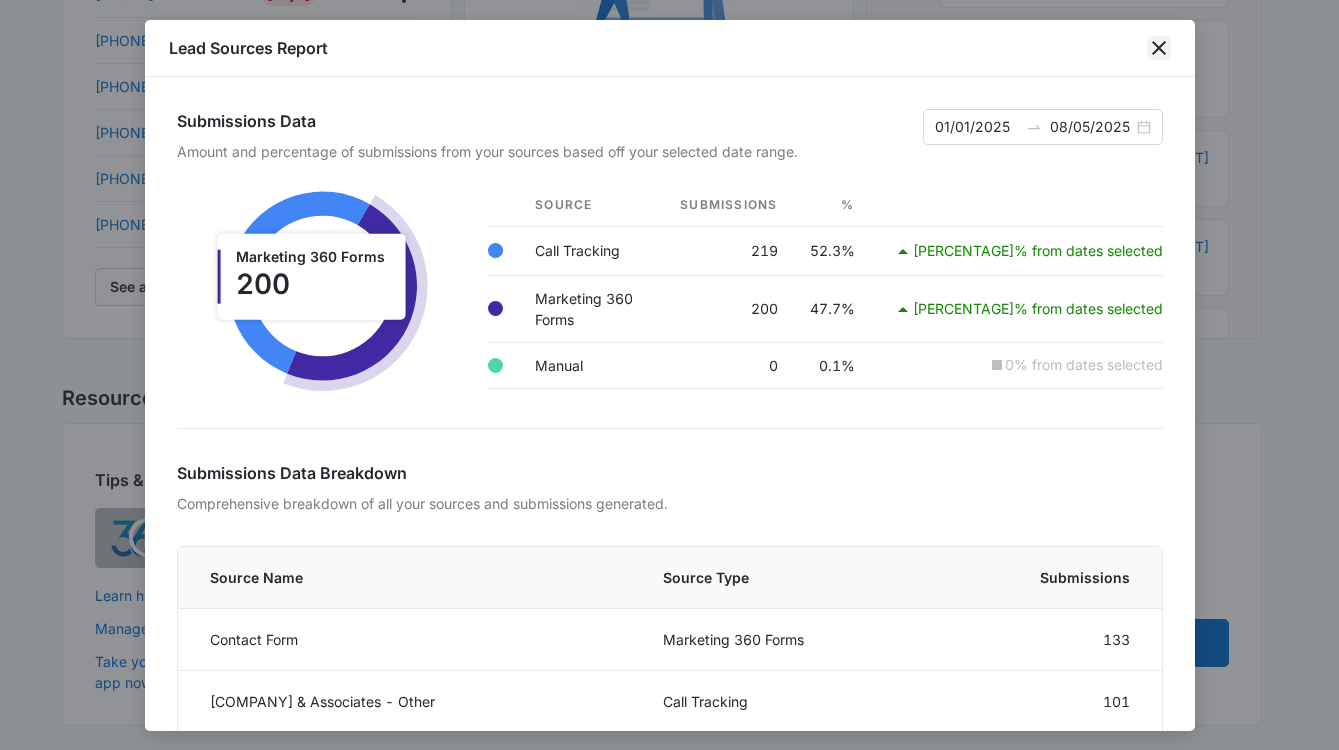 click 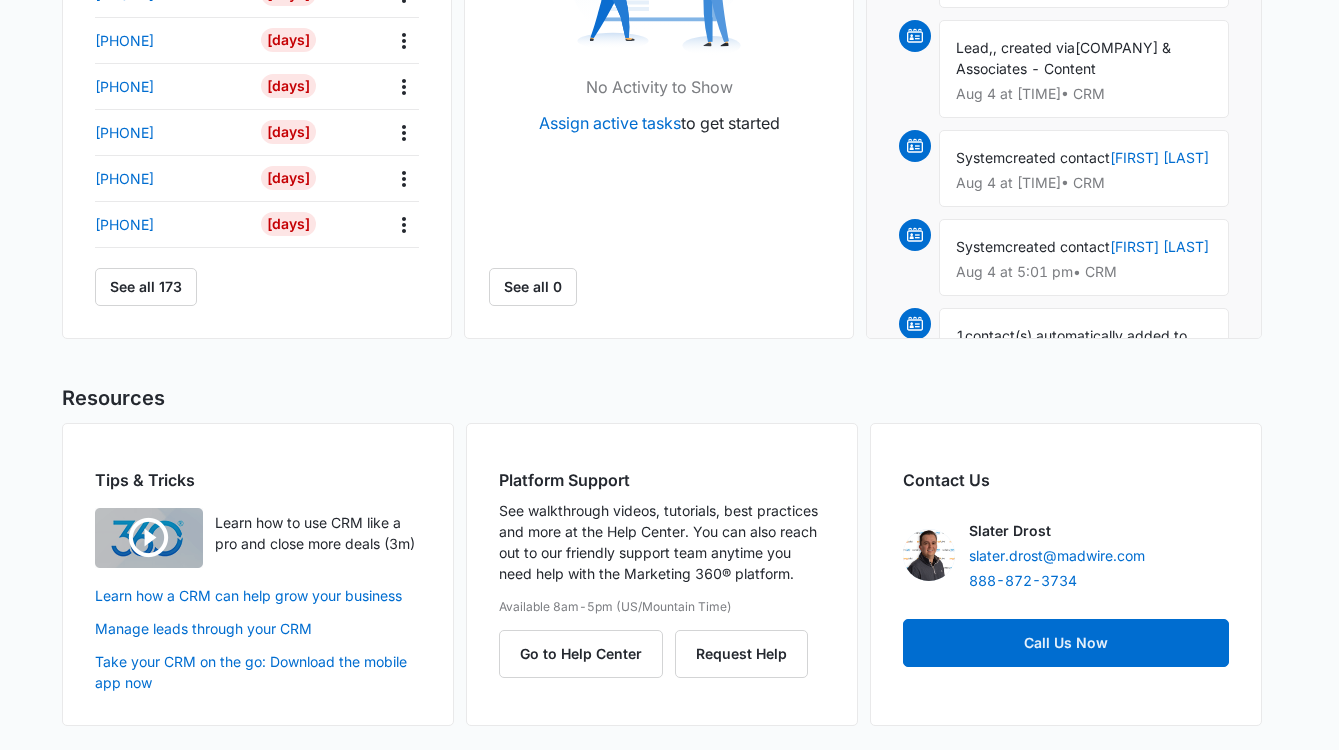 scroll, scrollTop: 77, scrollLeft: 0, axis: vertical 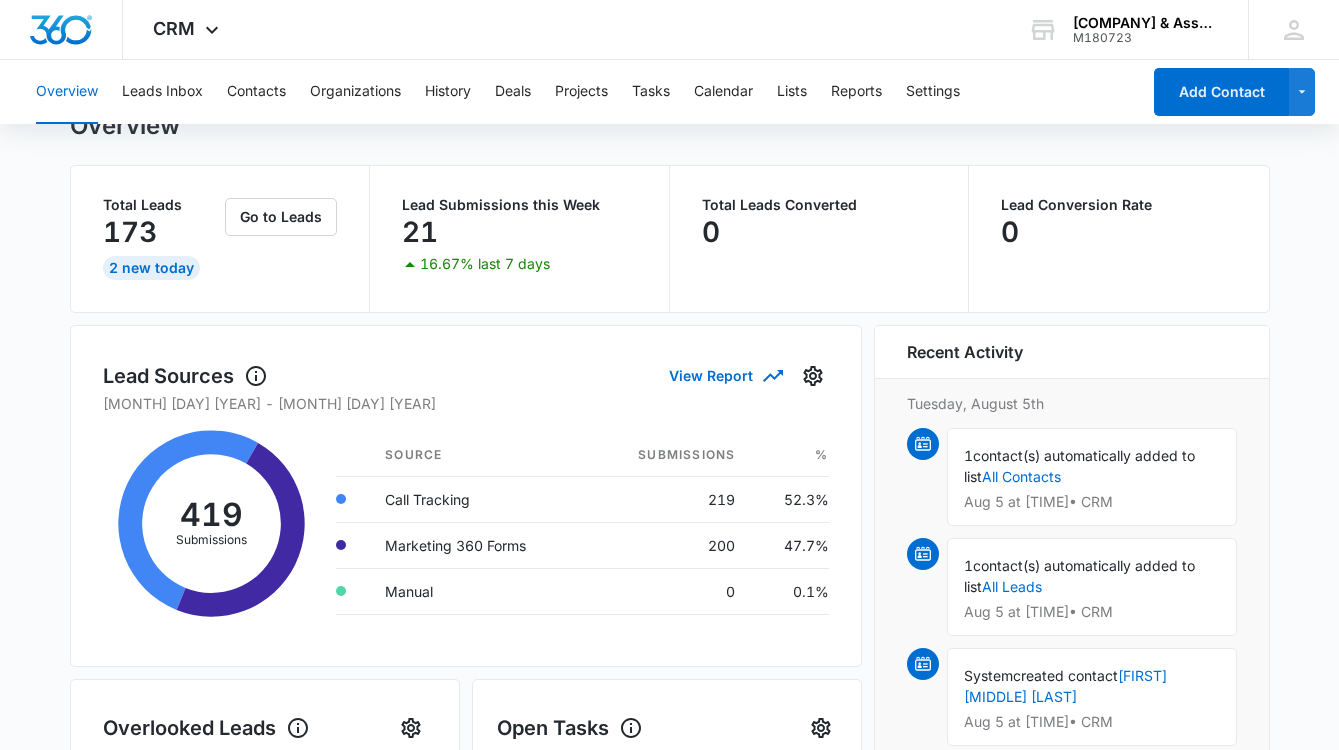 click on "21" at bounding box center (420, 232) 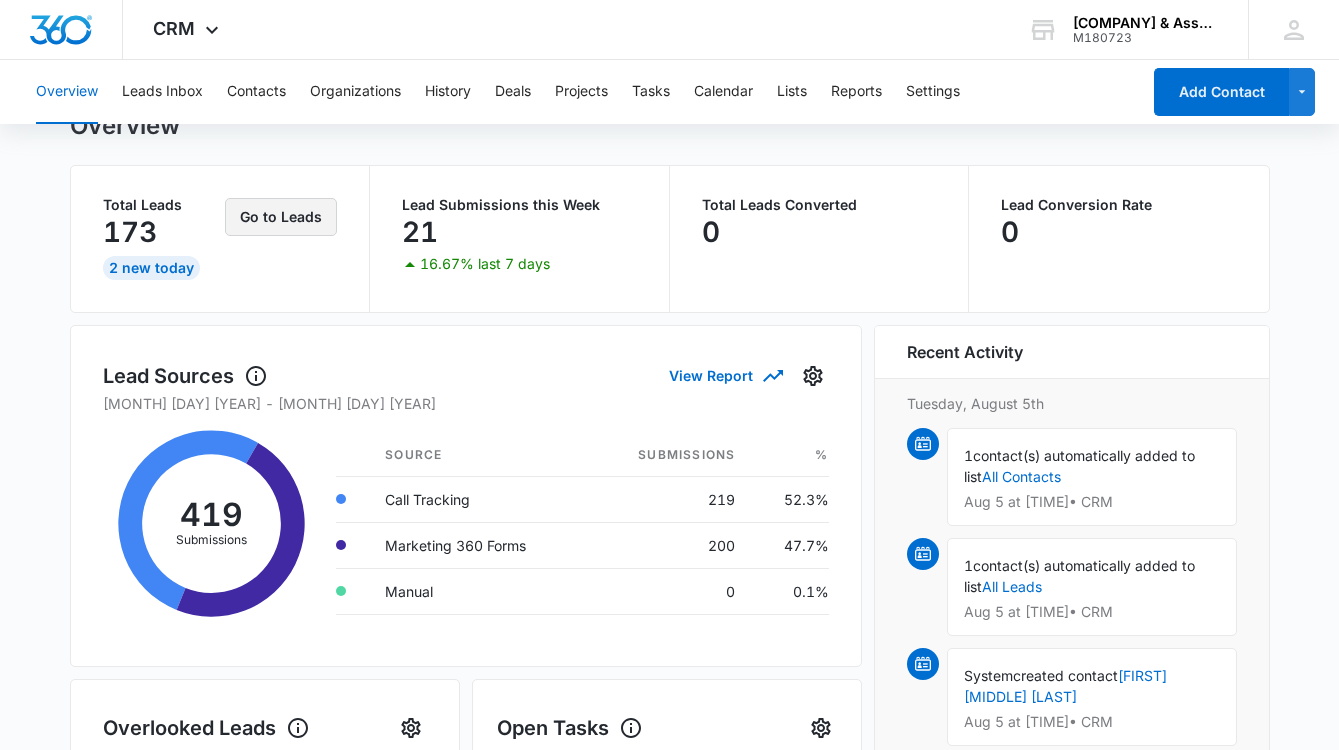 click on "Go to Leads" at bounding box center (281, 217) 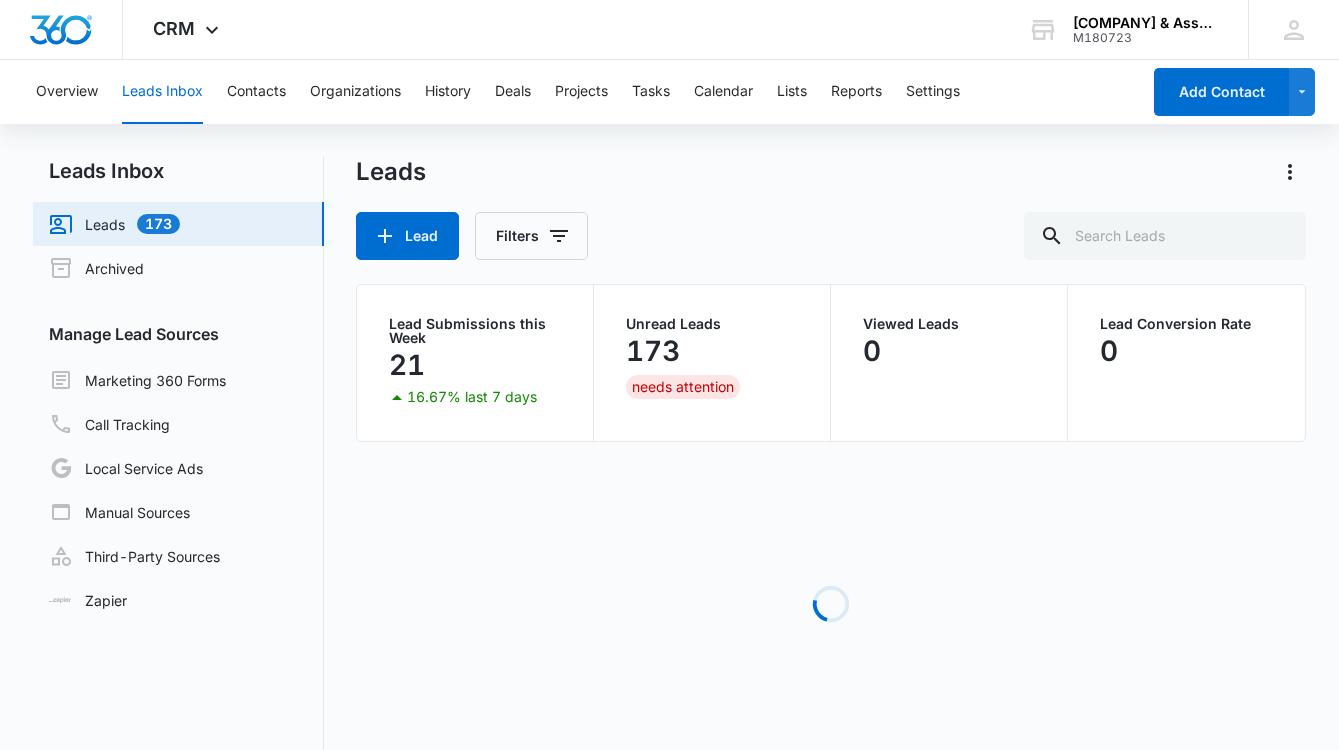 scroll, scrollTop: 0, scrollLeft: 0, axis: both 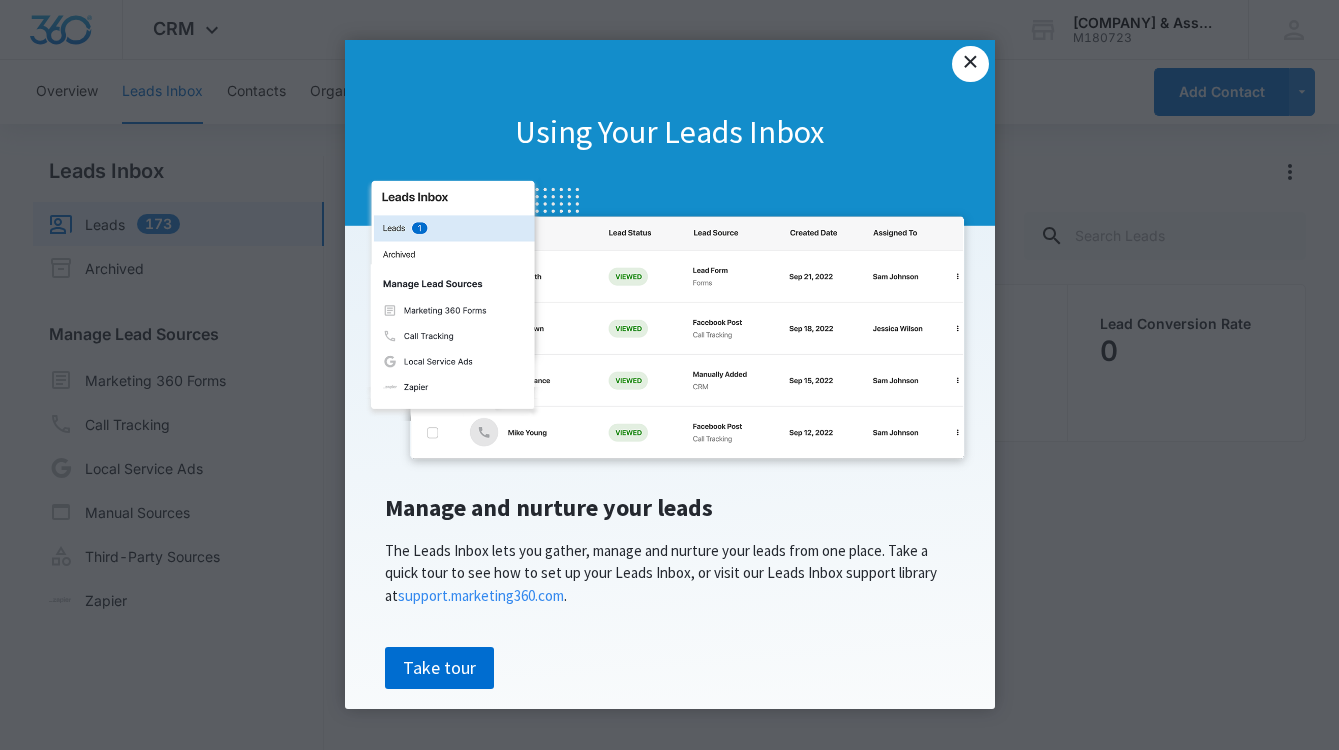 click on "×" at bounding box center (970, 64) 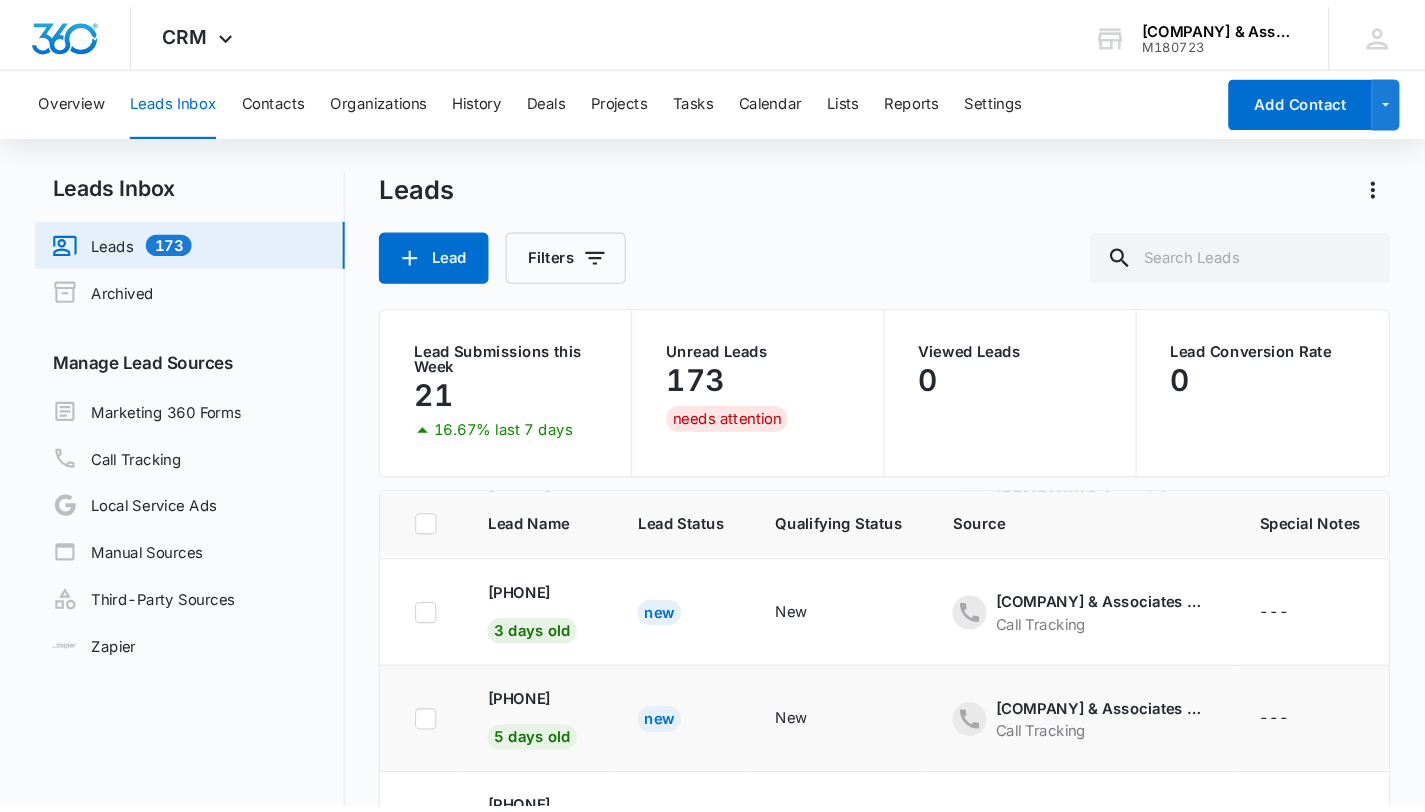 scroll, scrollTop: 291, scrollLeft: 0, axis: vertical 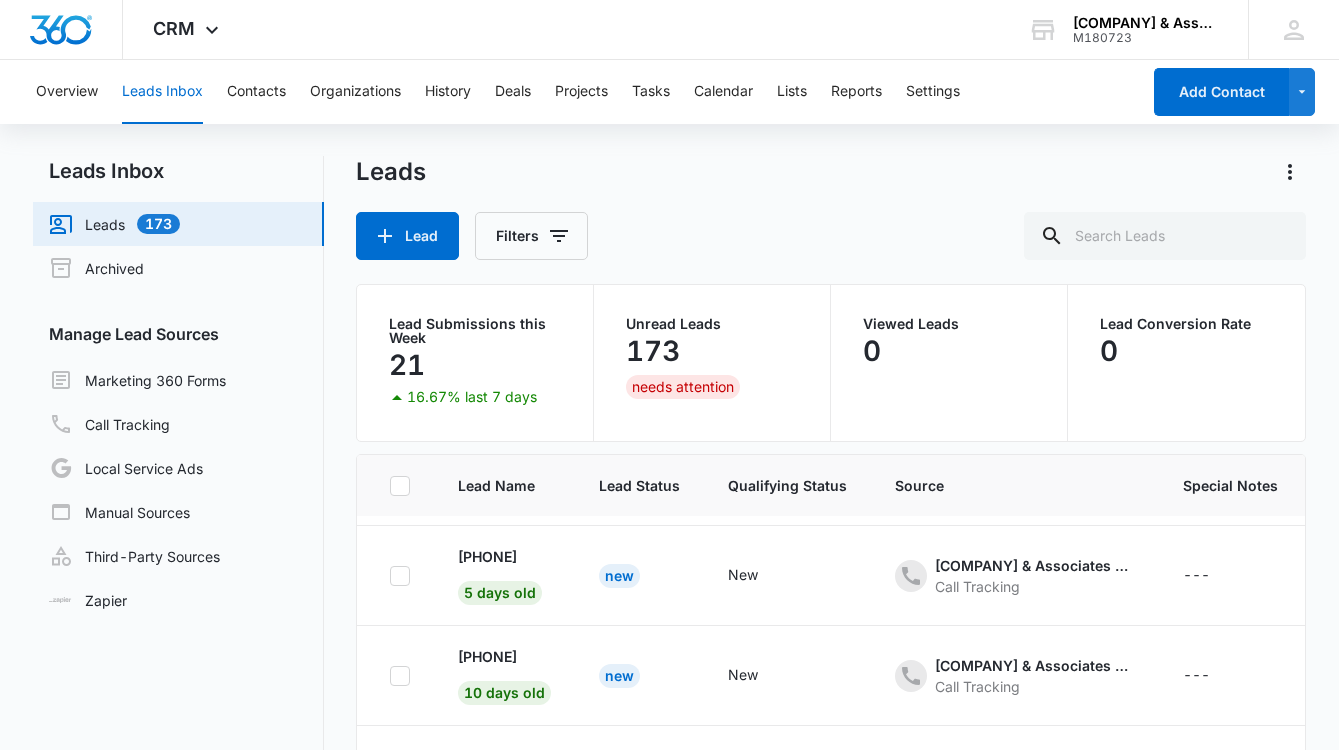 click on "needs attention" at bounding box center [683, 387] 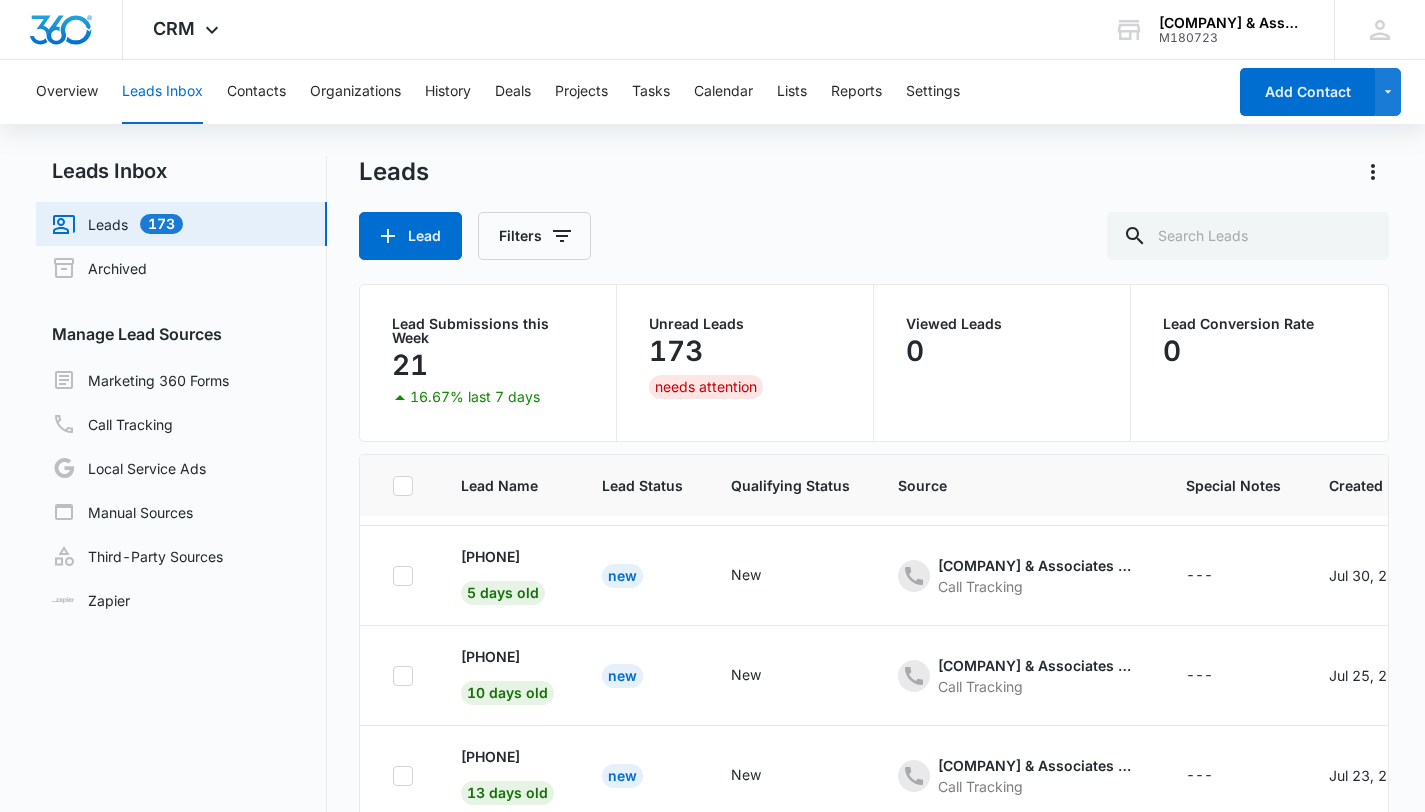 scroll, scrollTop: 638, scrollLeft: 0, axis: vertical 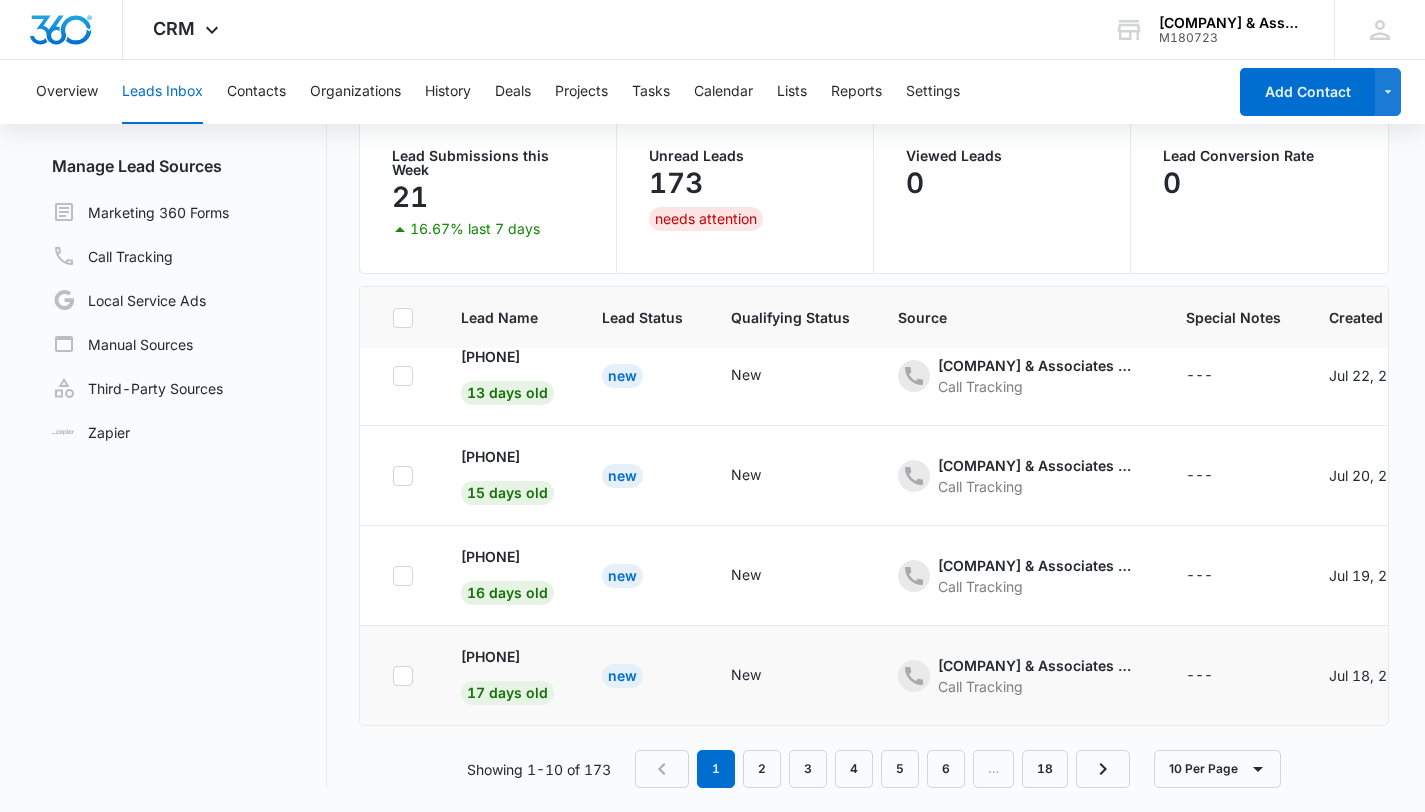 click on "[PHONE] [DAYS] old" at bounding box center (507, 676) 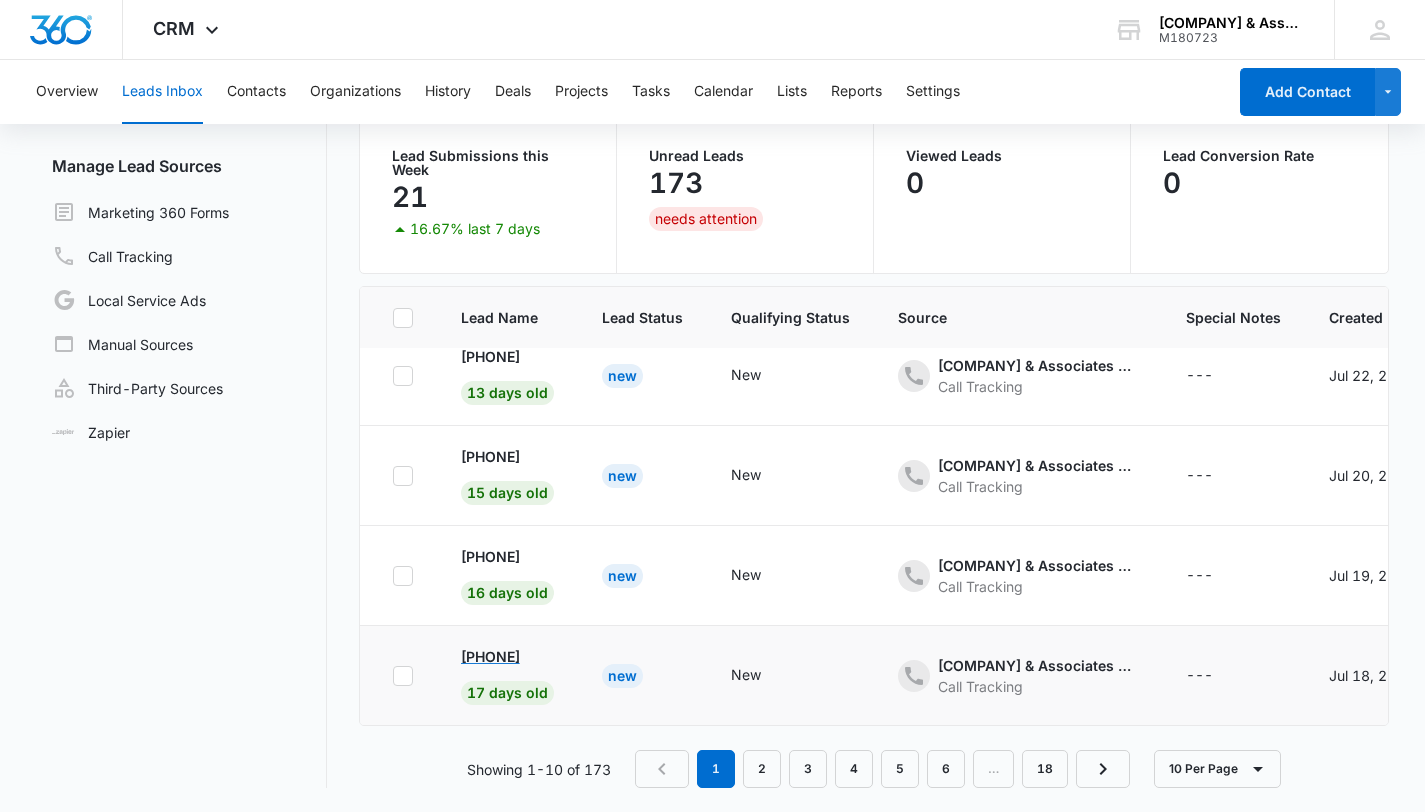 click on "[PHONE]" at bounding box center (490, 656) 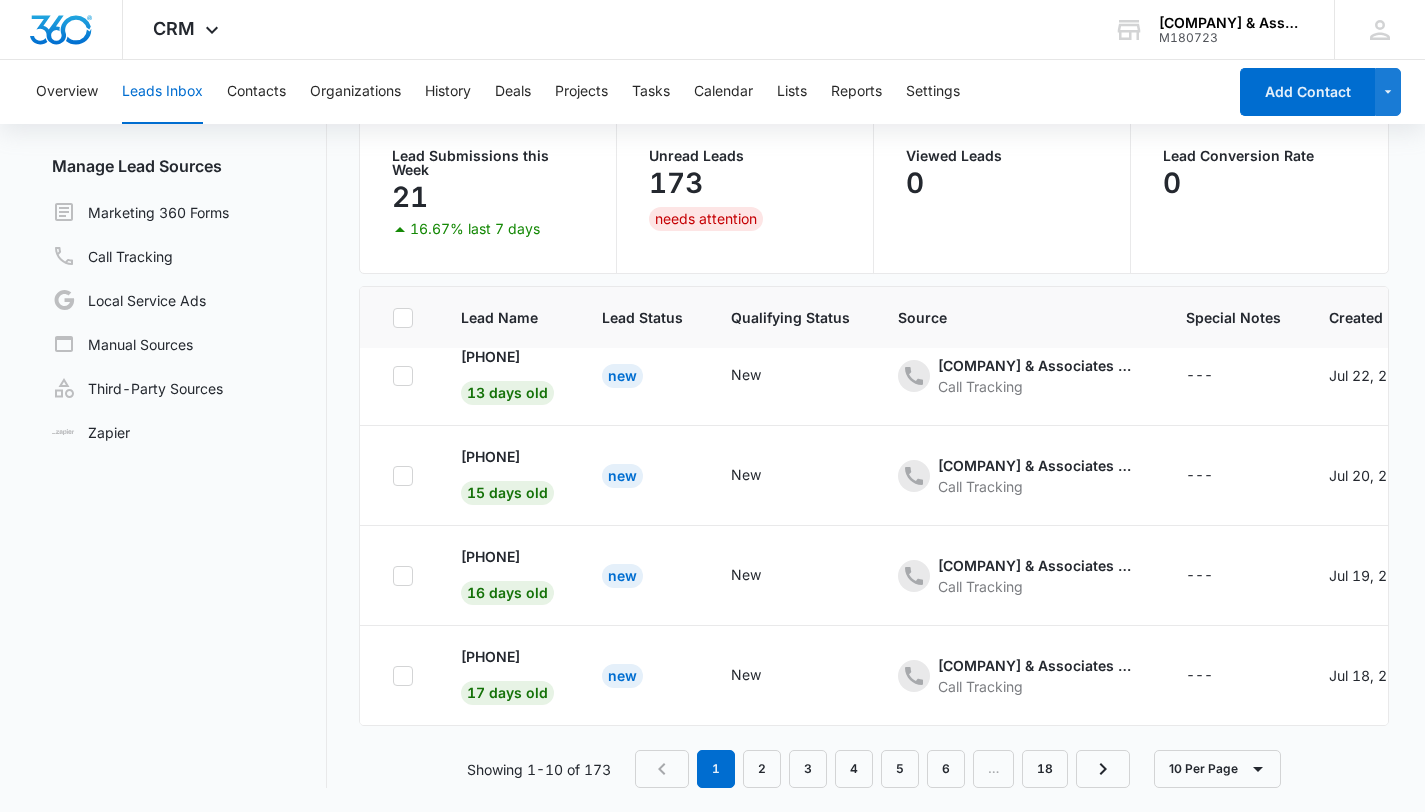 scroll, scrollTop: 0, scrollLeft: 0, axis: both 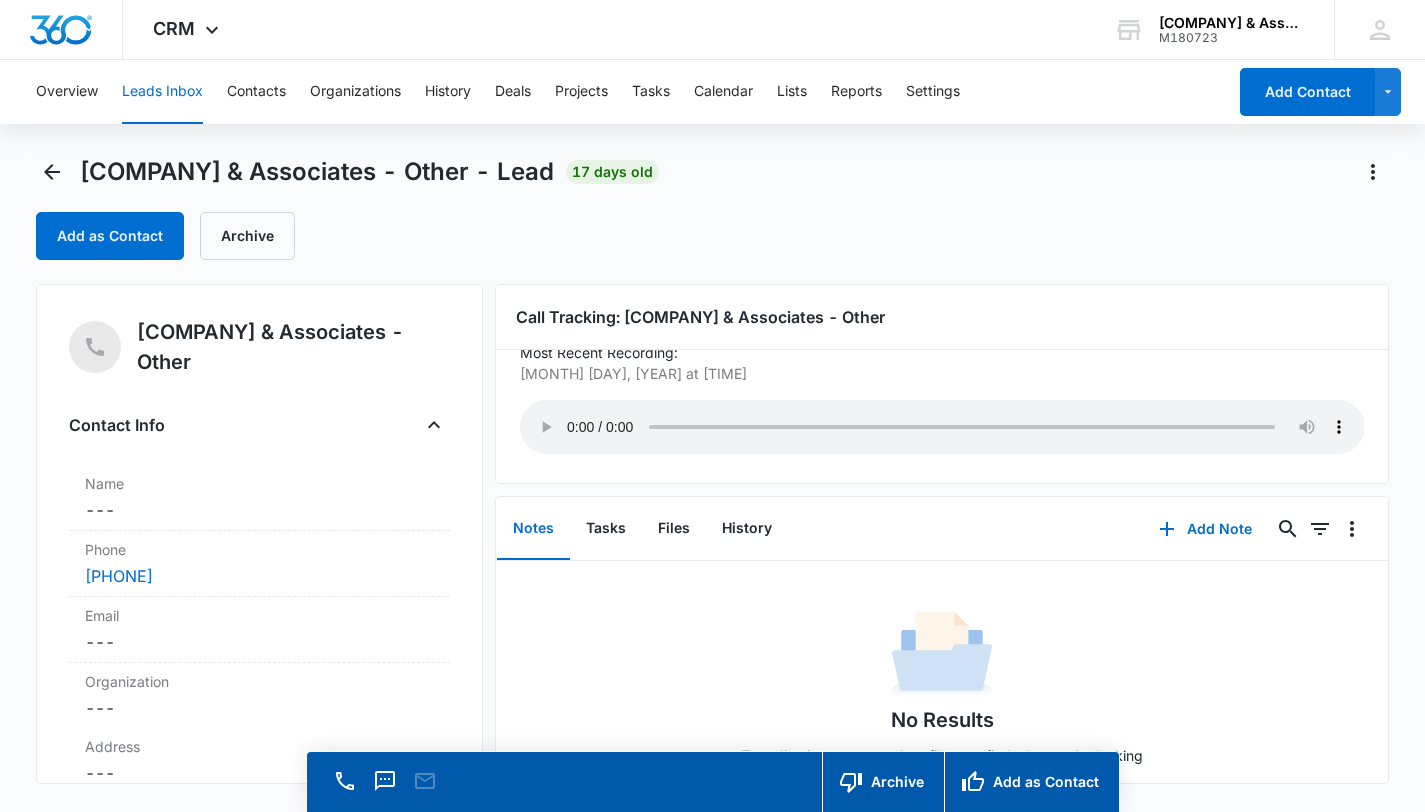 type 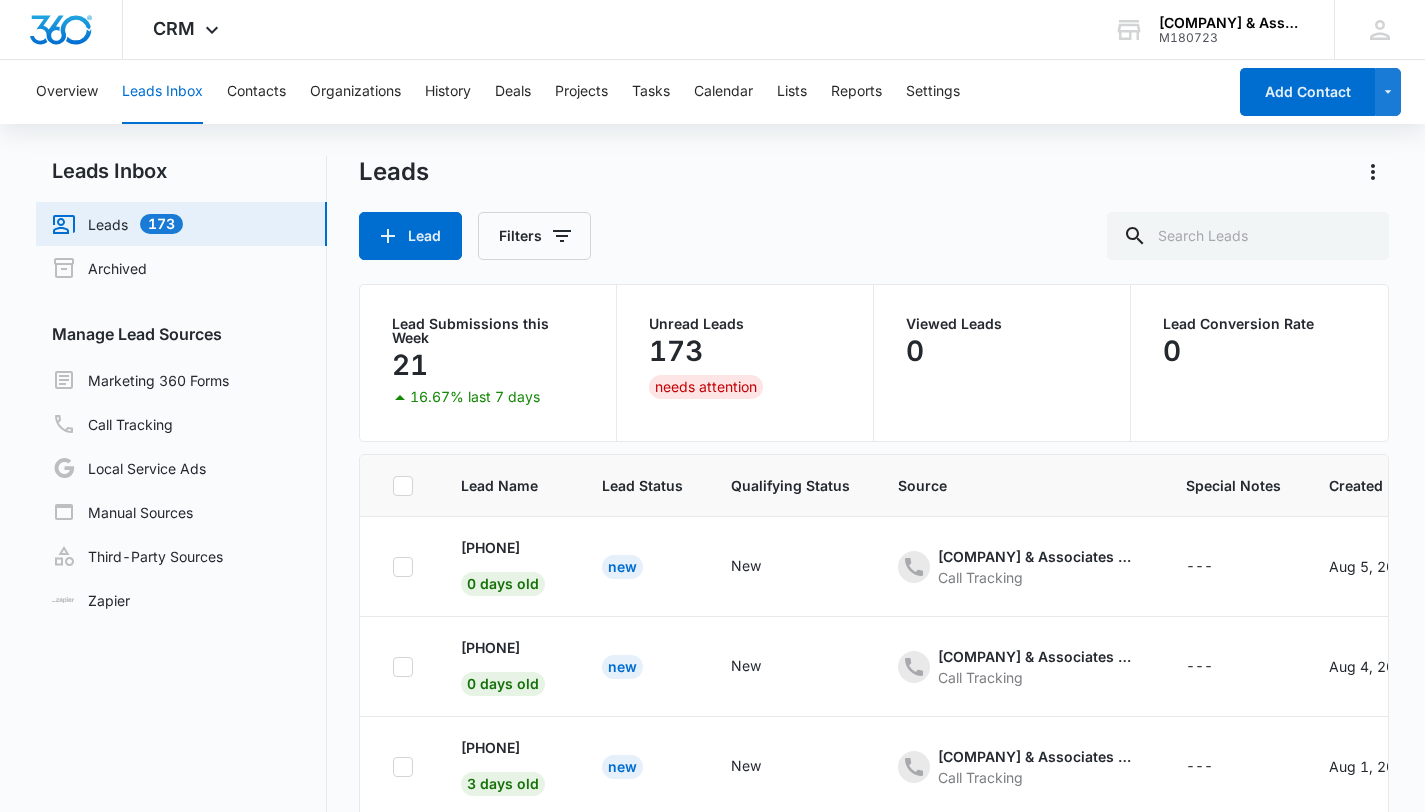 scroll, scrollTop: 638, scrollLeft: 0, axis: vertical 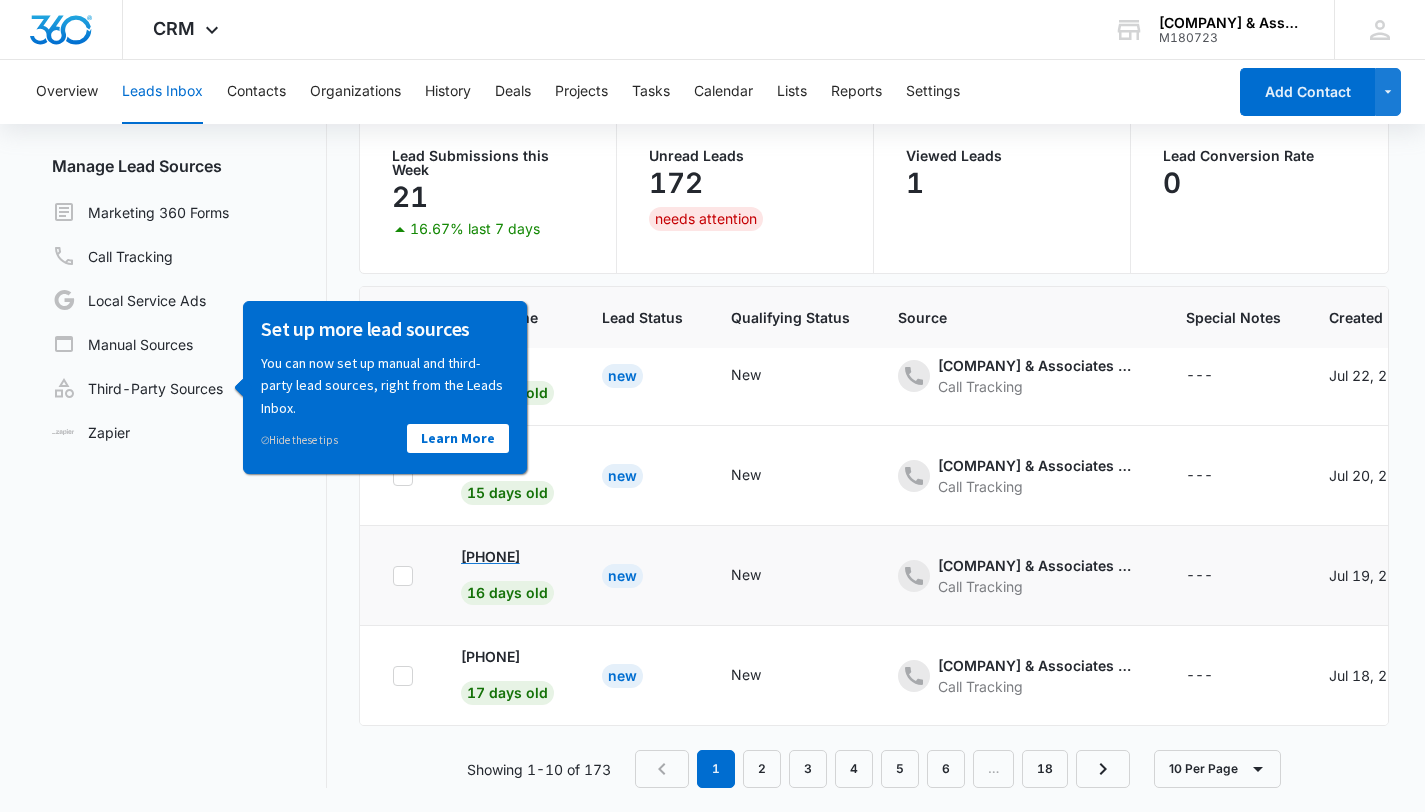 click on "[PHONE]" at bounding box center [490, 556] 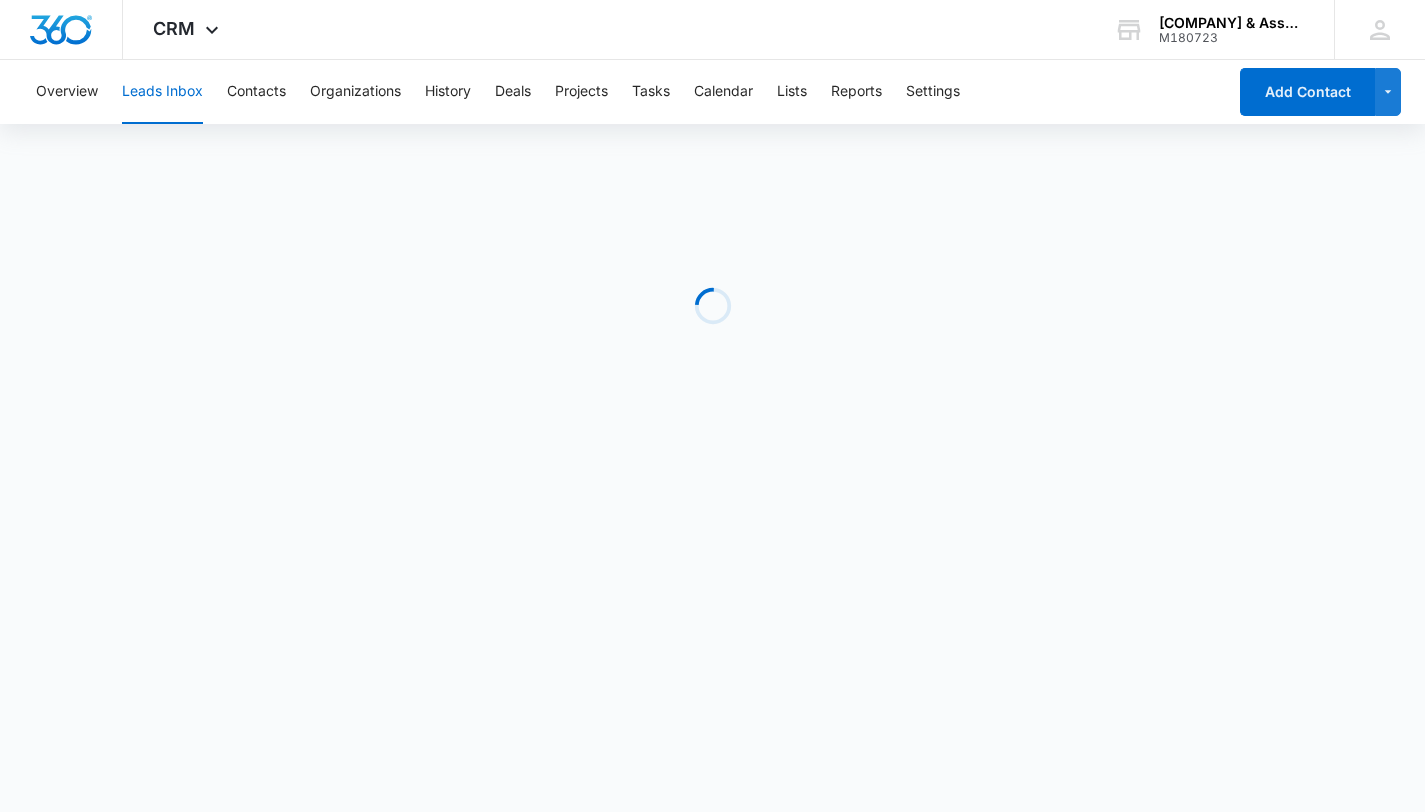 scroll, scrollTop: 0, scrollLeft: 0, axis: both 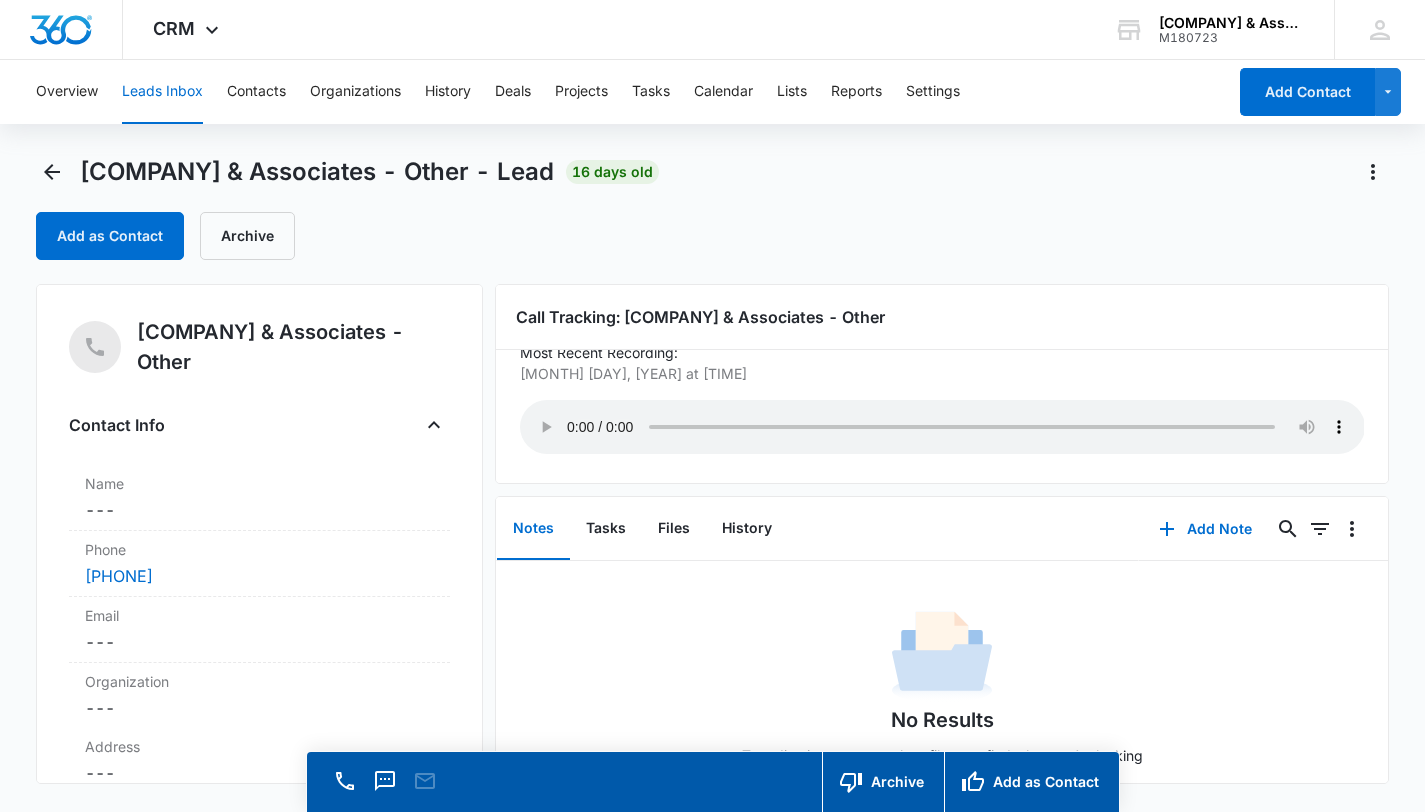 type 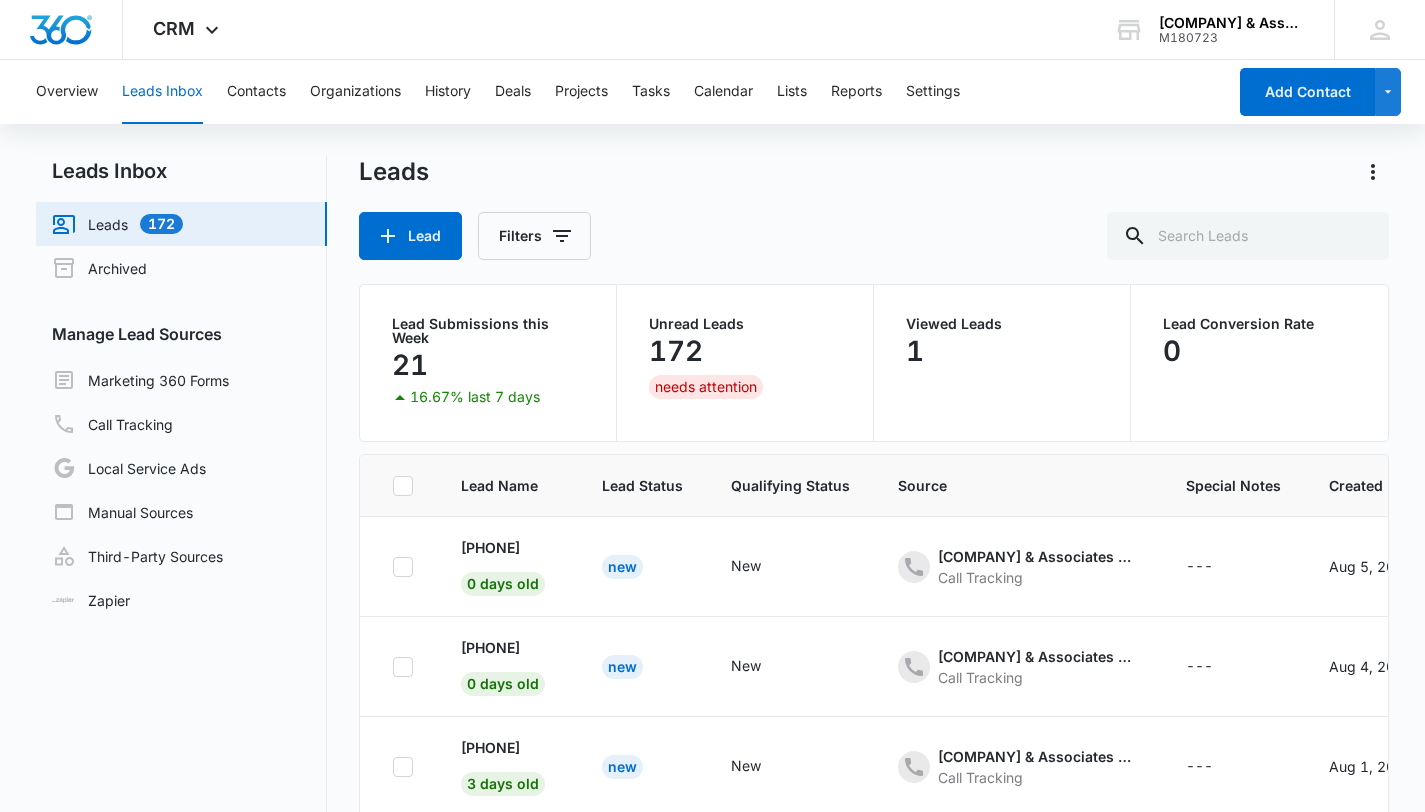 scroll, scrollTop: 638, scrollLeft: 0, axis: vertical 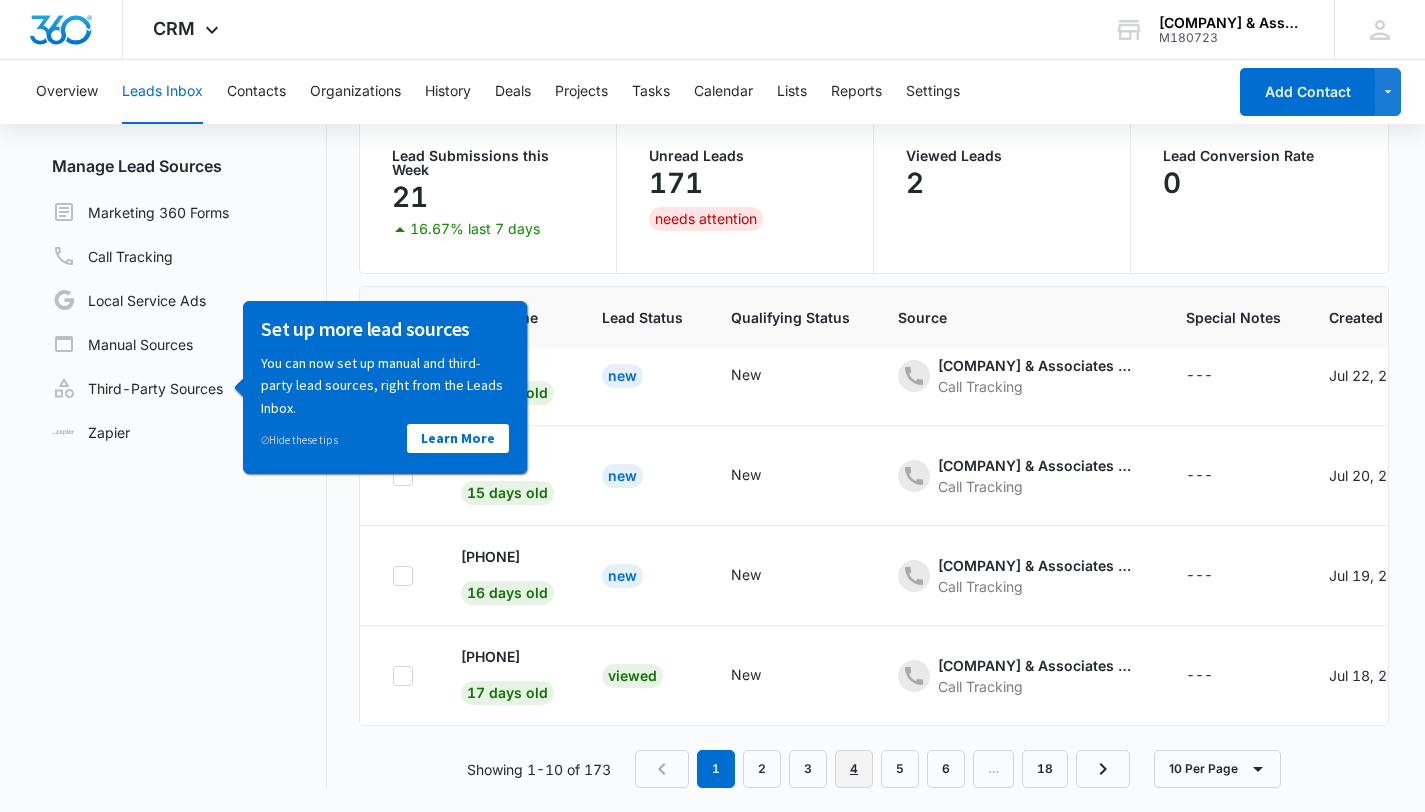 click on "4" at bounding box center (854, 769) 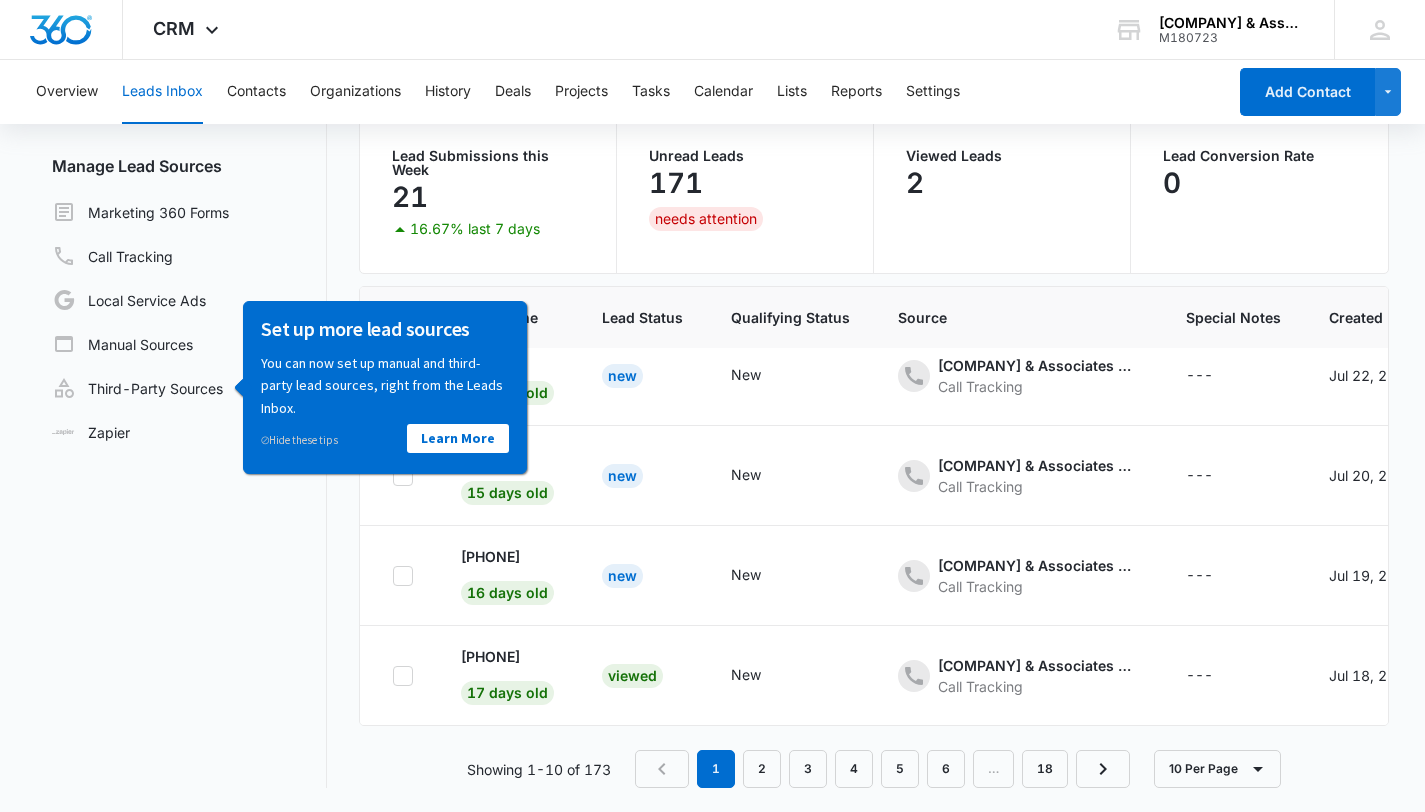 scroll, scrollTop: 0, scrollLeft: 0, axis: both 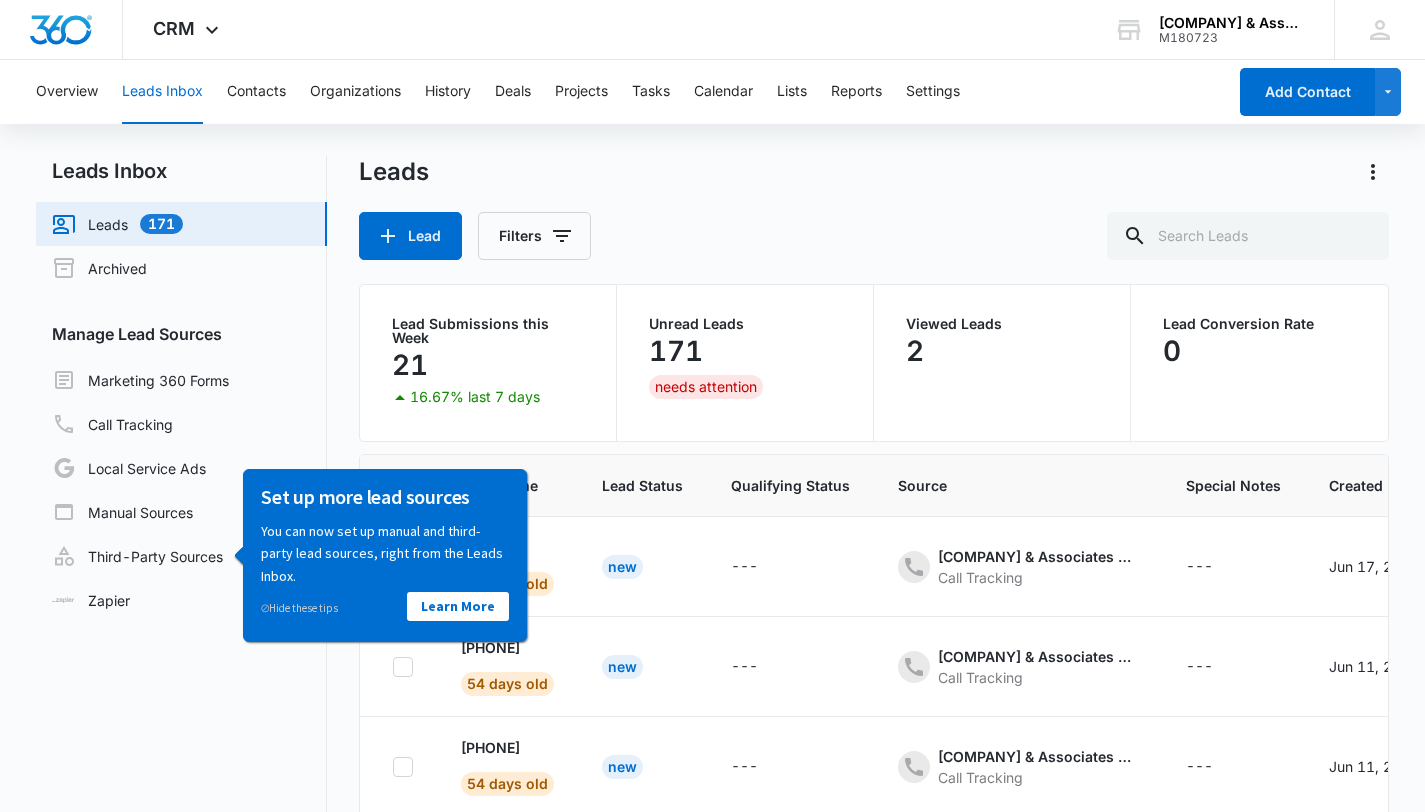 click on "Source" at bounding box center (1018, 485) 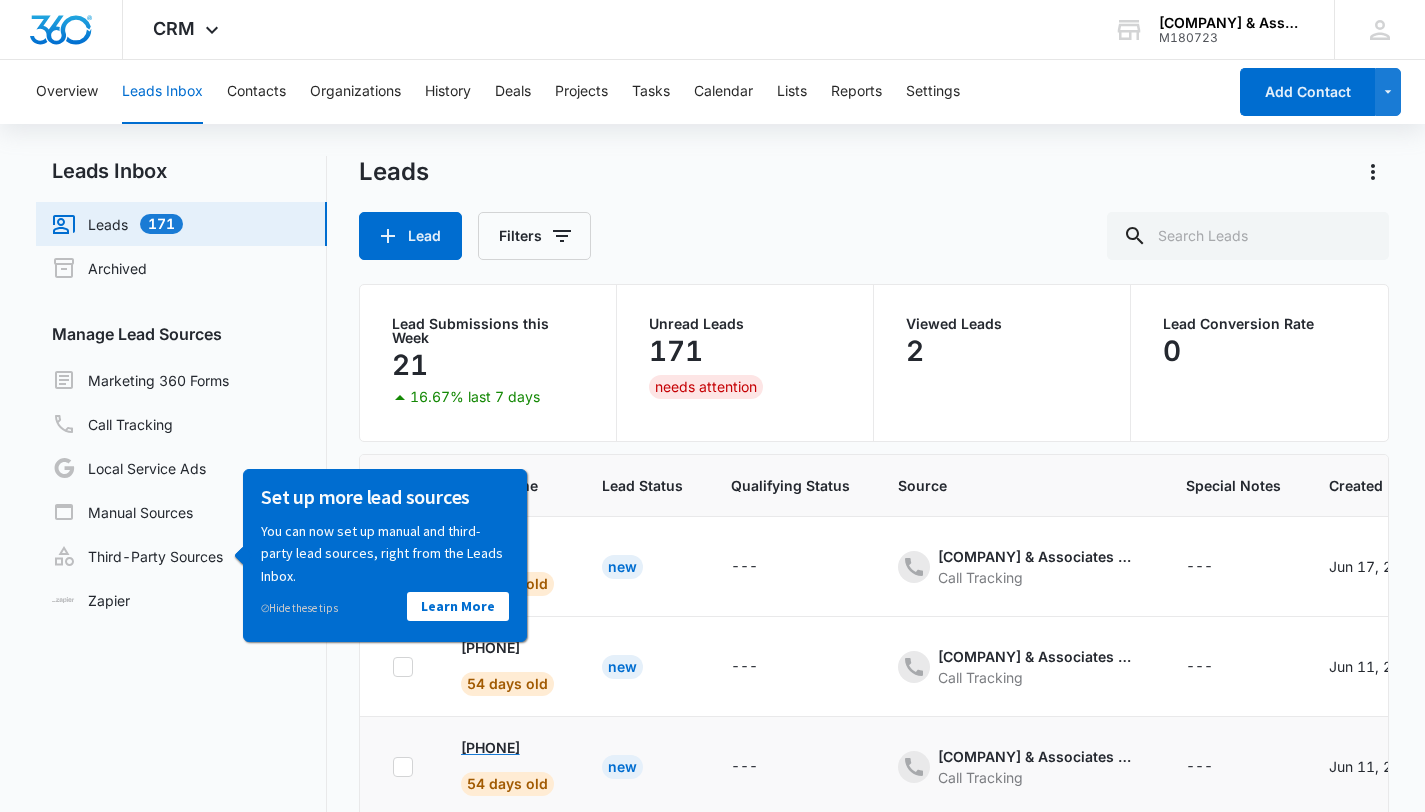 click on "[PHONE]" at bounding box center [490, 747] 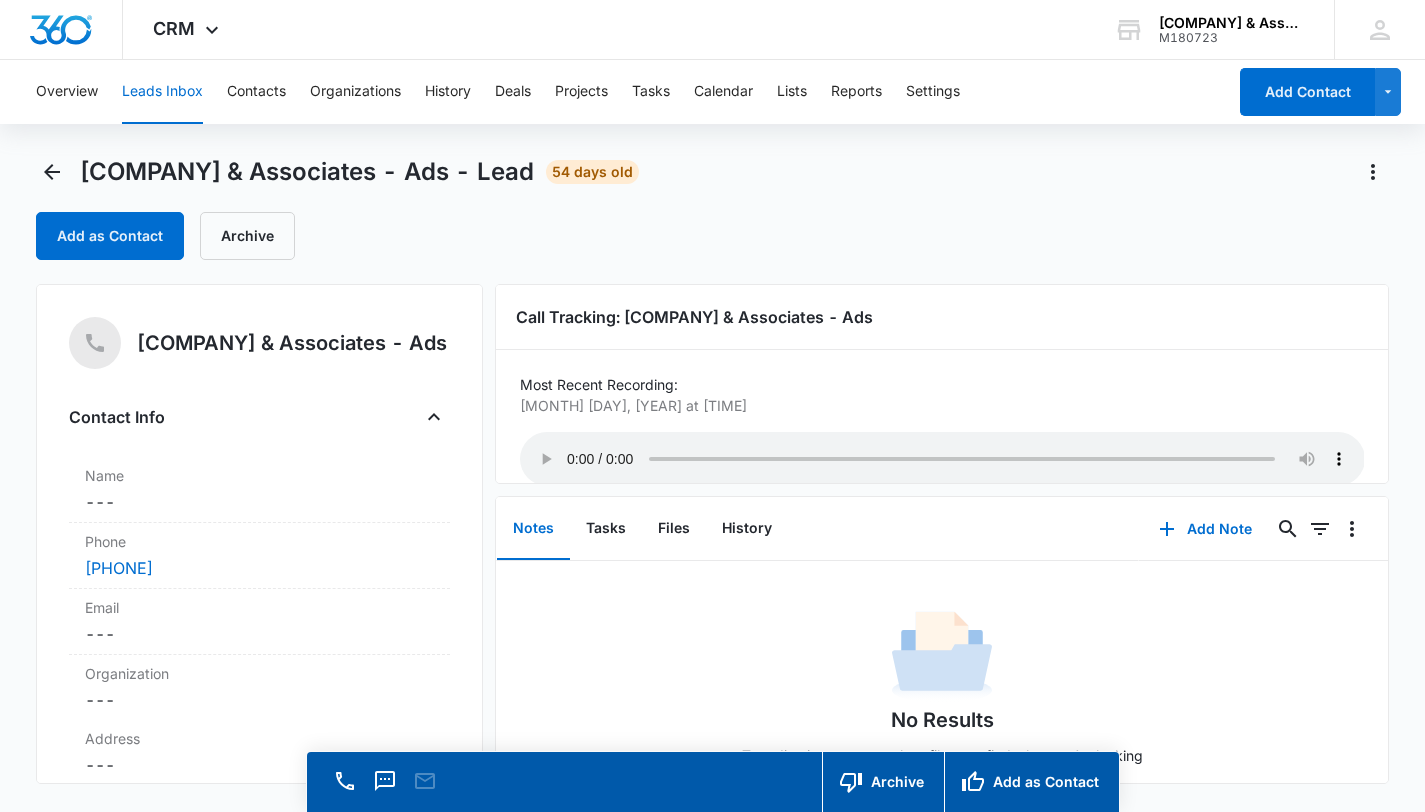 type 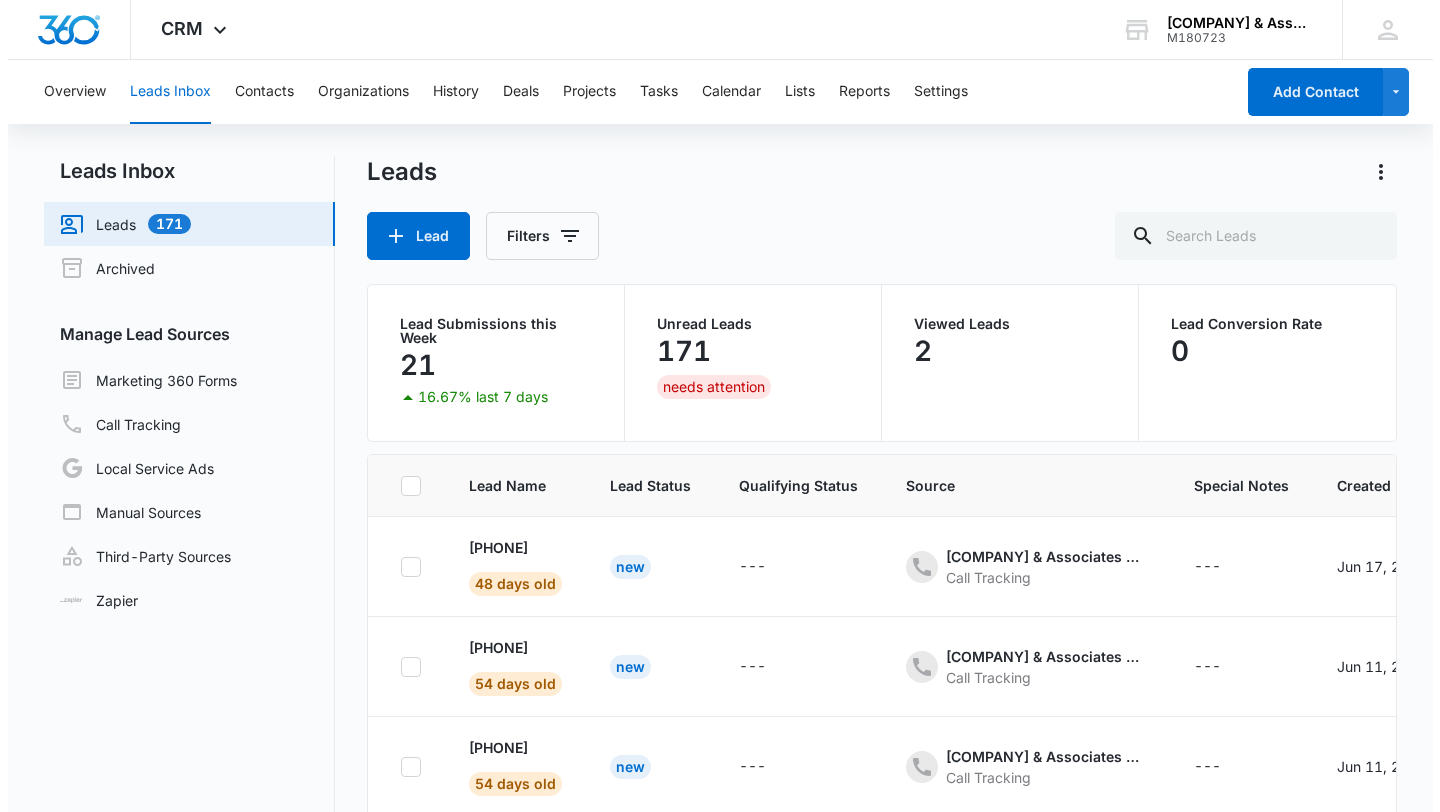 scroll, scrollTop: 0, scrollLeft: 0, axis: both 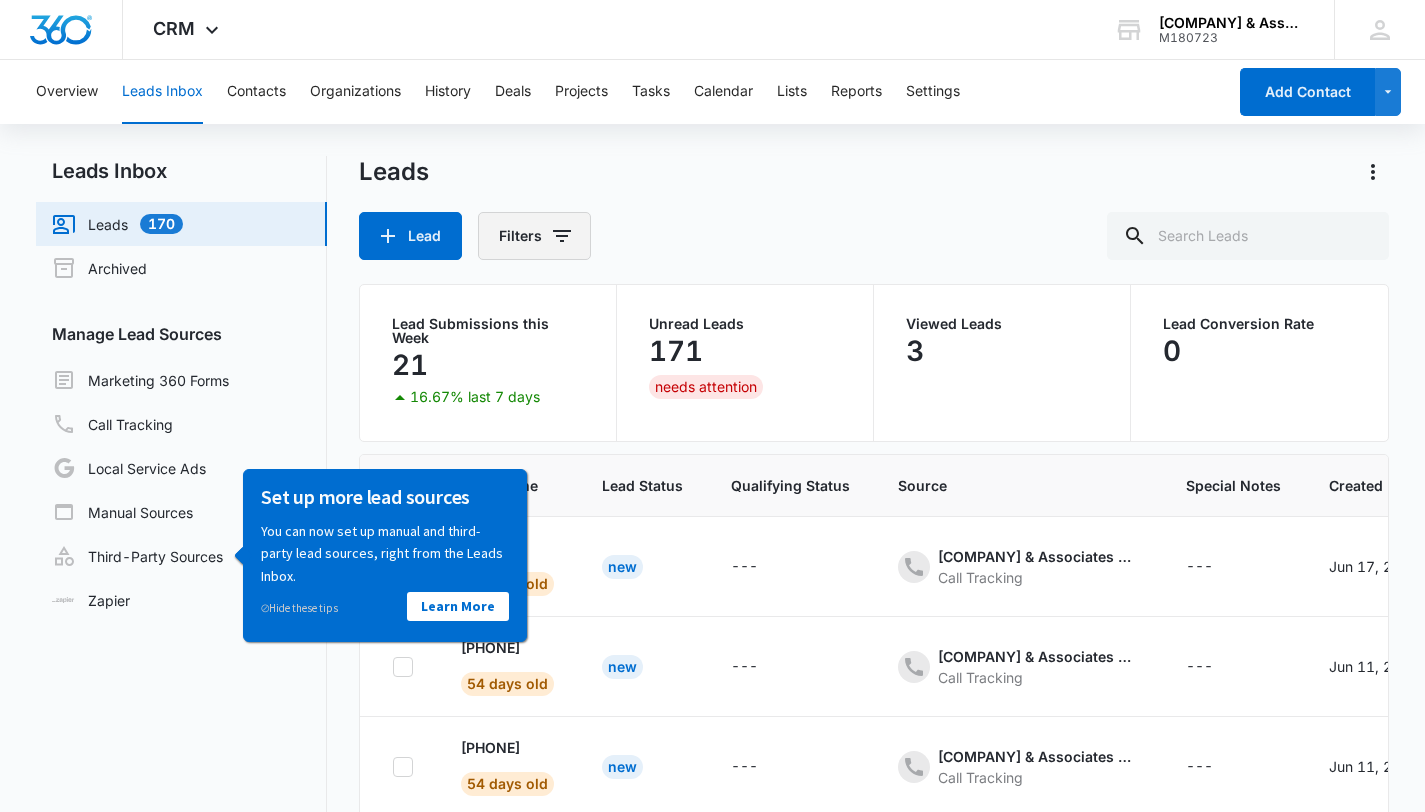 click on "Filters" at bounding box center (534, 236) 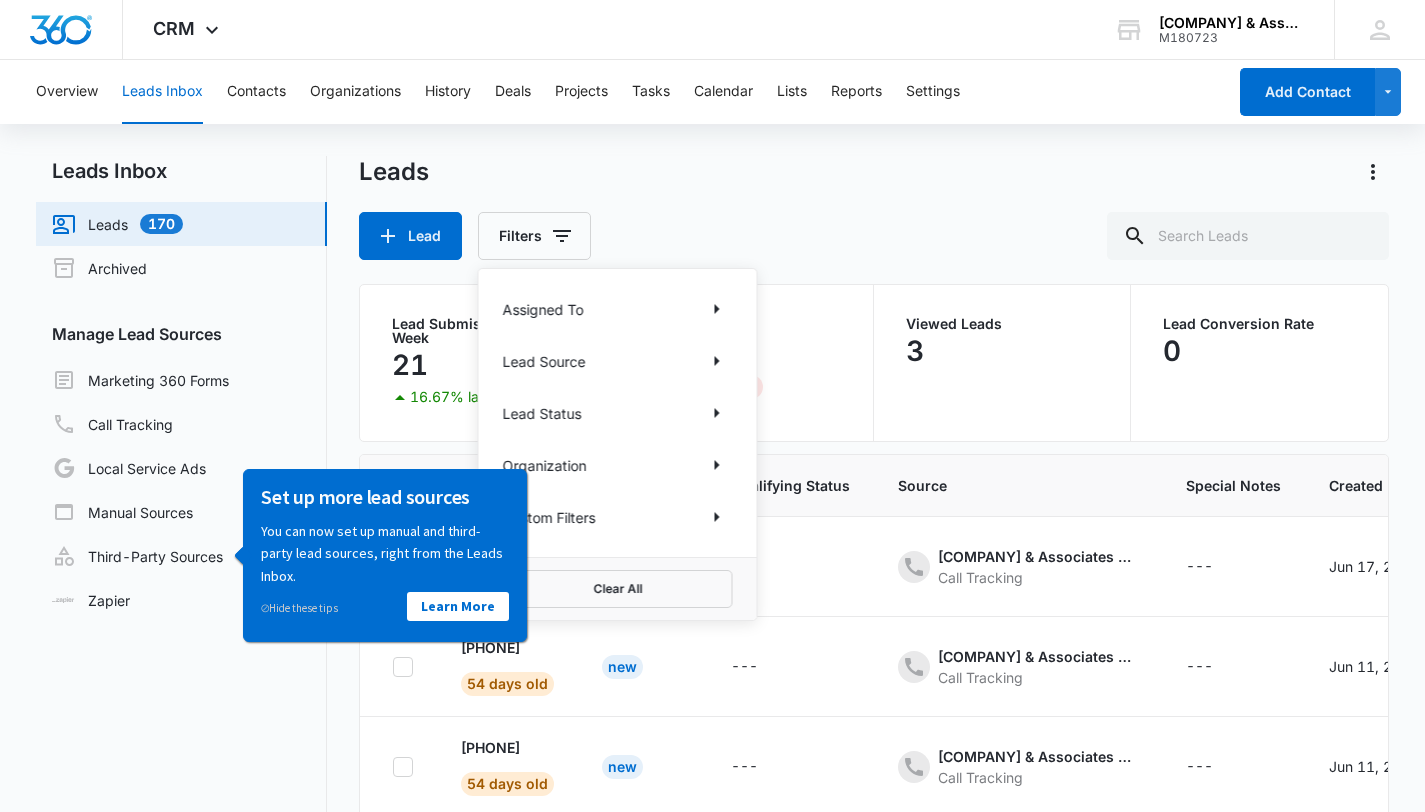click on "Lead Source" at bounding box center (544, 361) 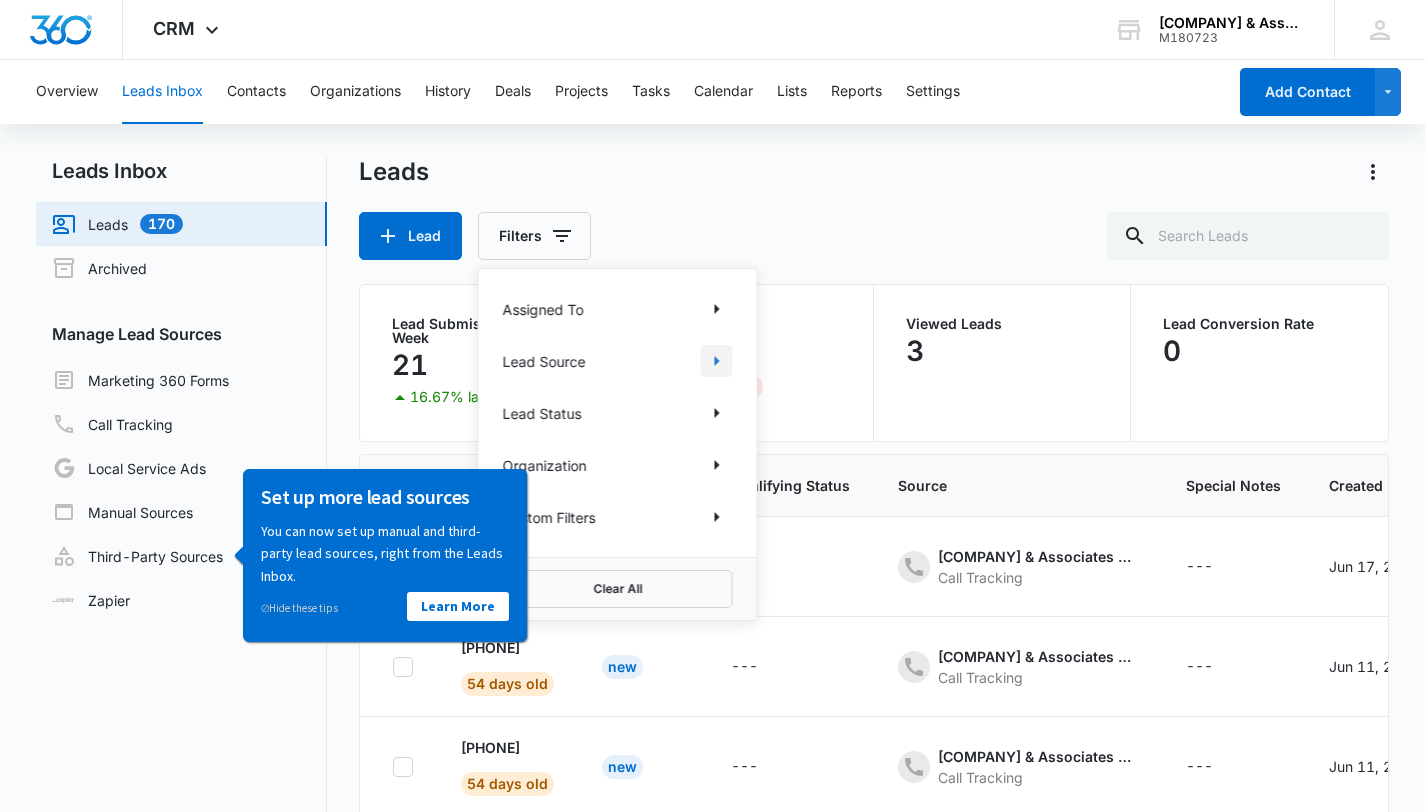 click 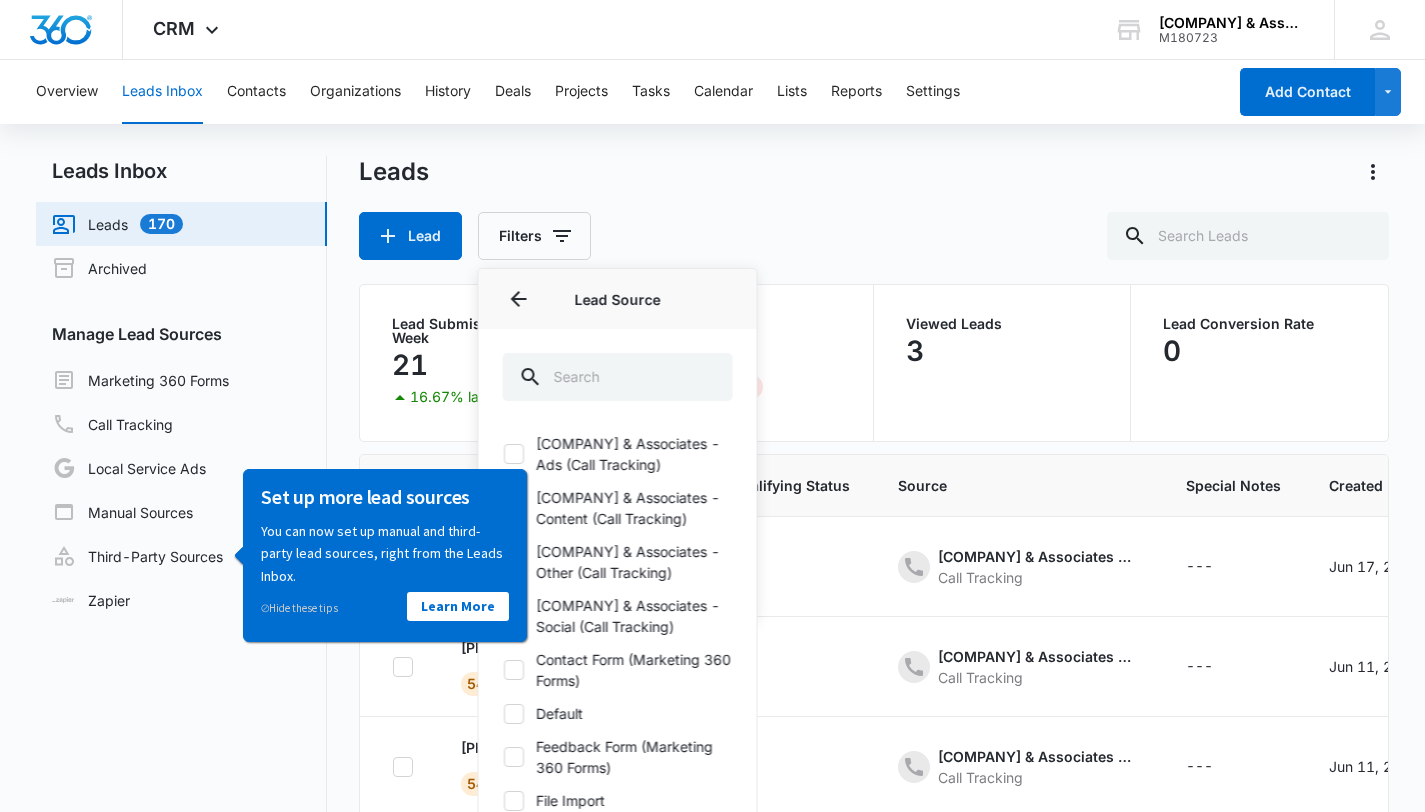 click 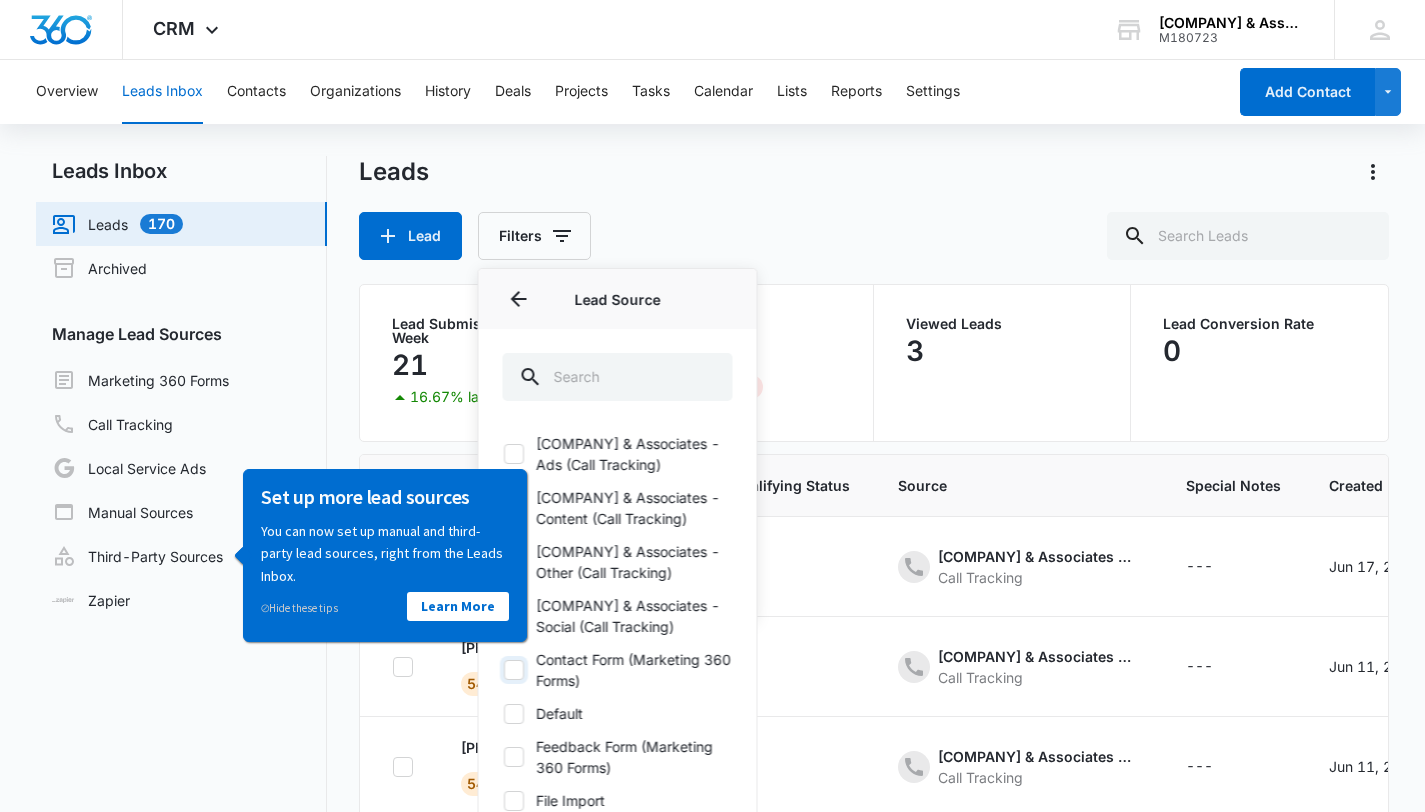 click on "Contact Form (Marketing 360 Forms)" at bounding box center (503, 670) 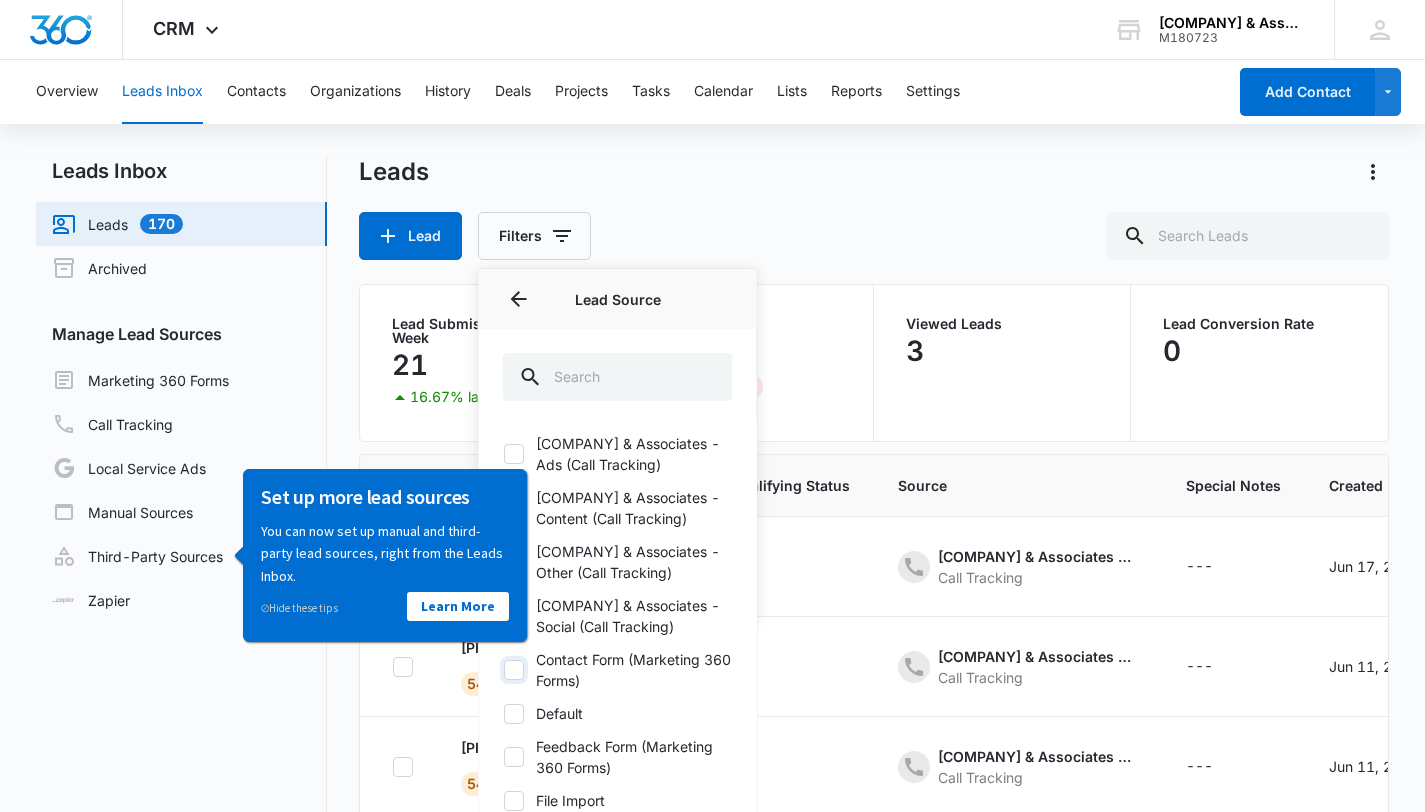 checkbox on "true" 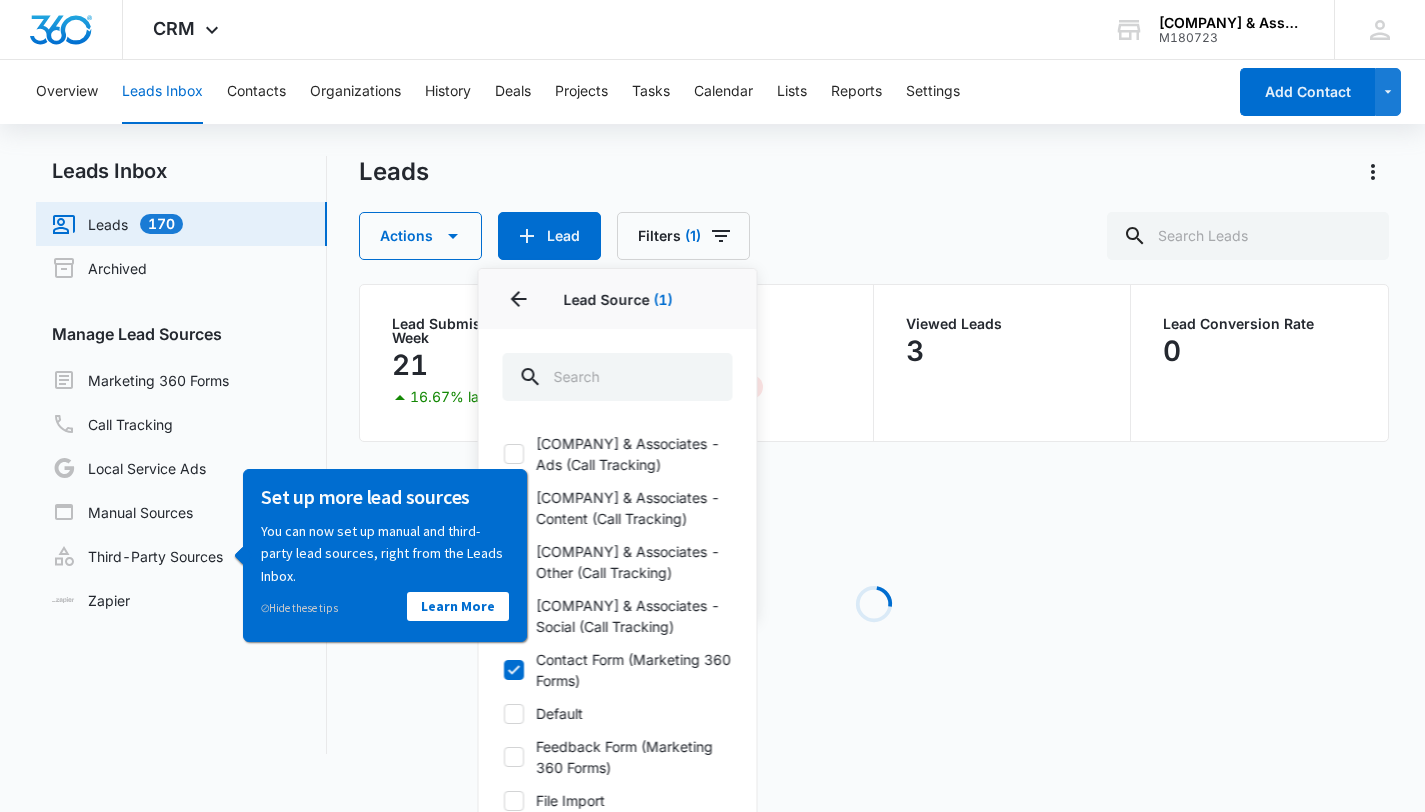 click on "Leads" at bounding box center [874, 172] 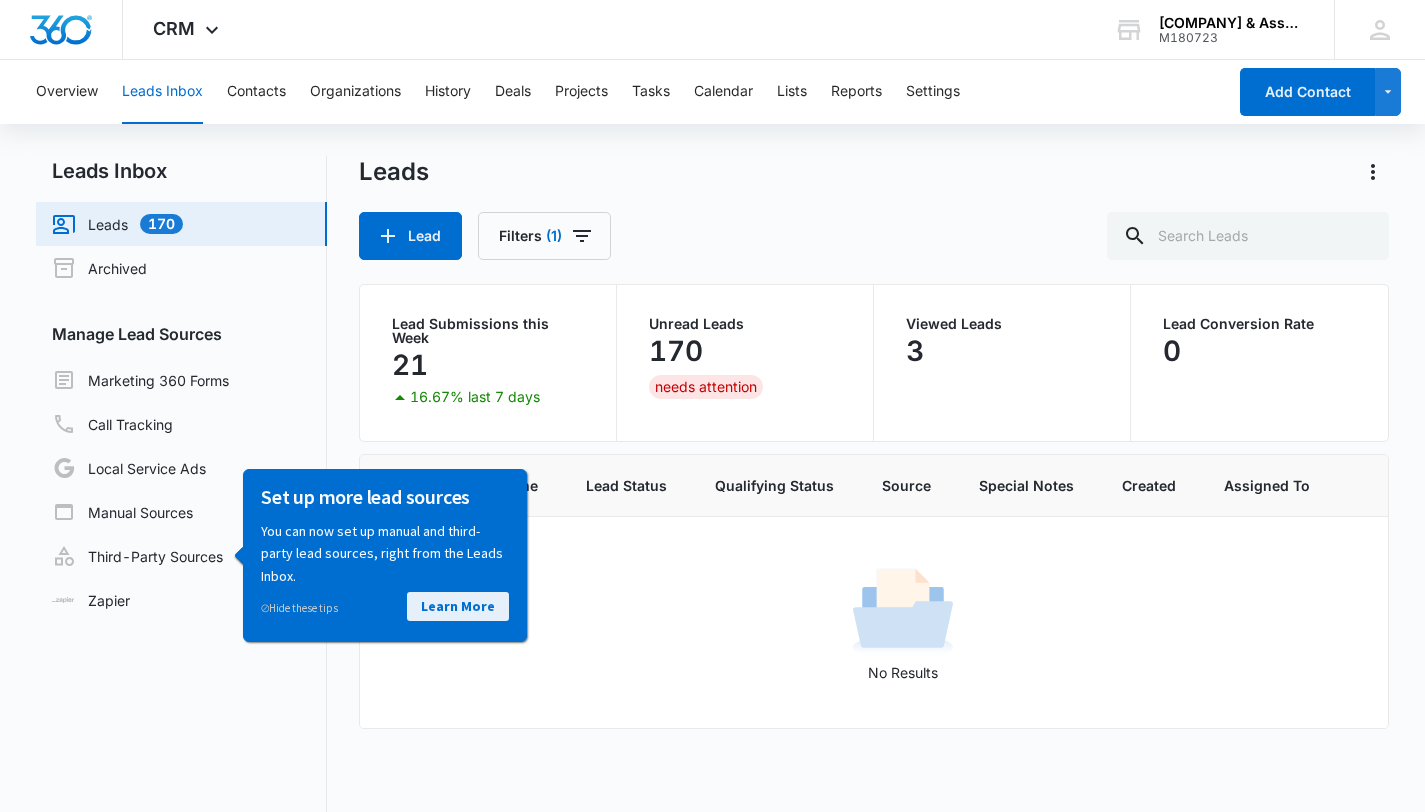 click on "Learn More" at bounding box center (458, 605) 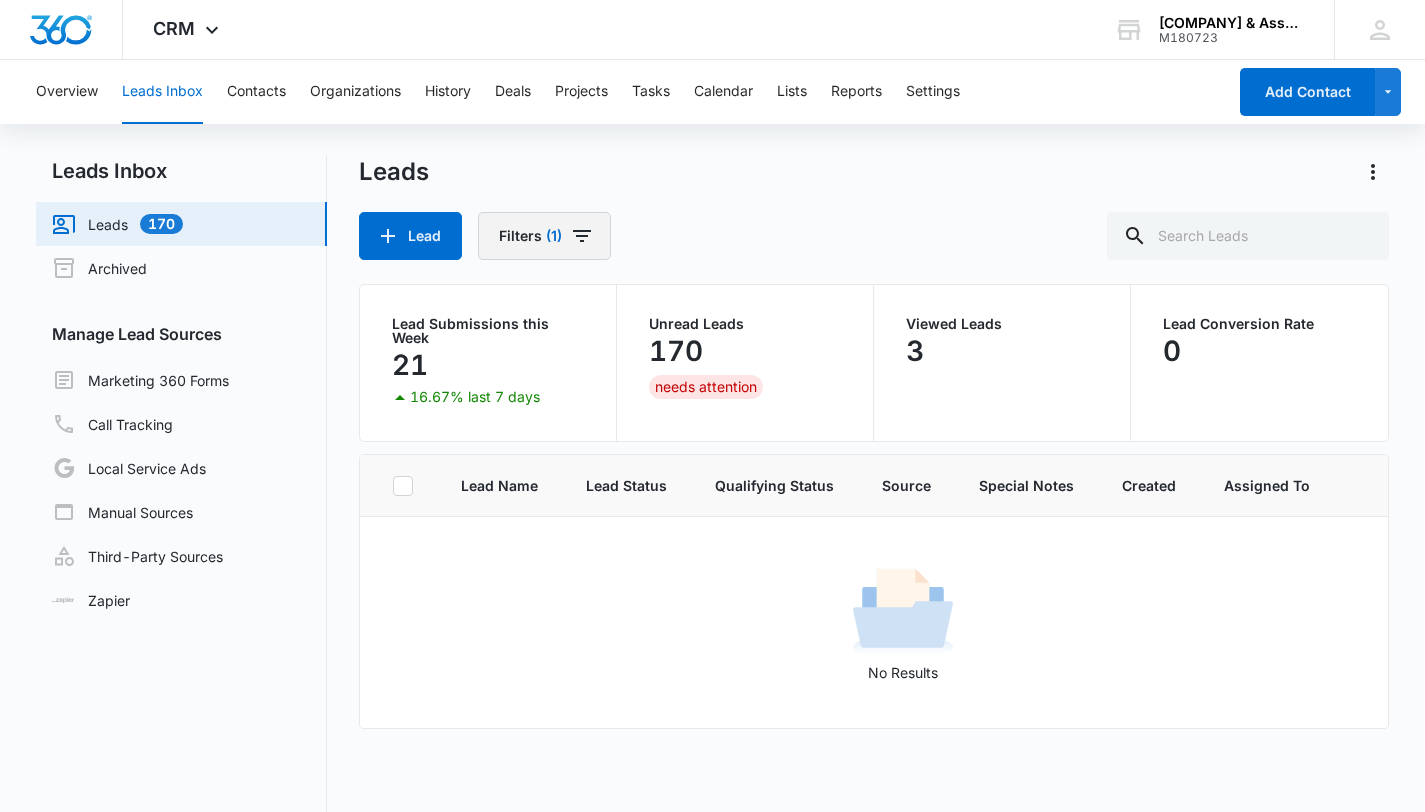 click 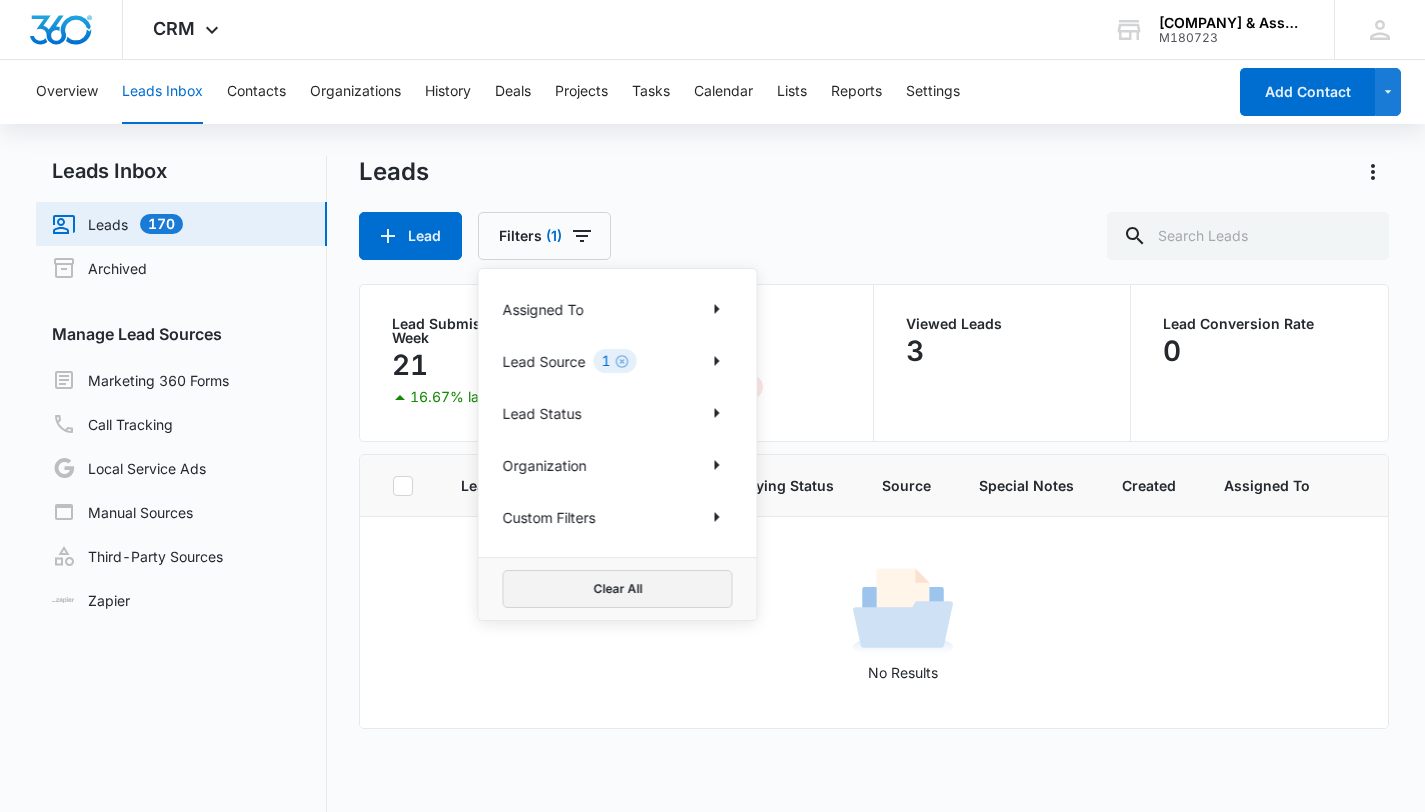 click on "Clear All" at bounding box center [618, 589] 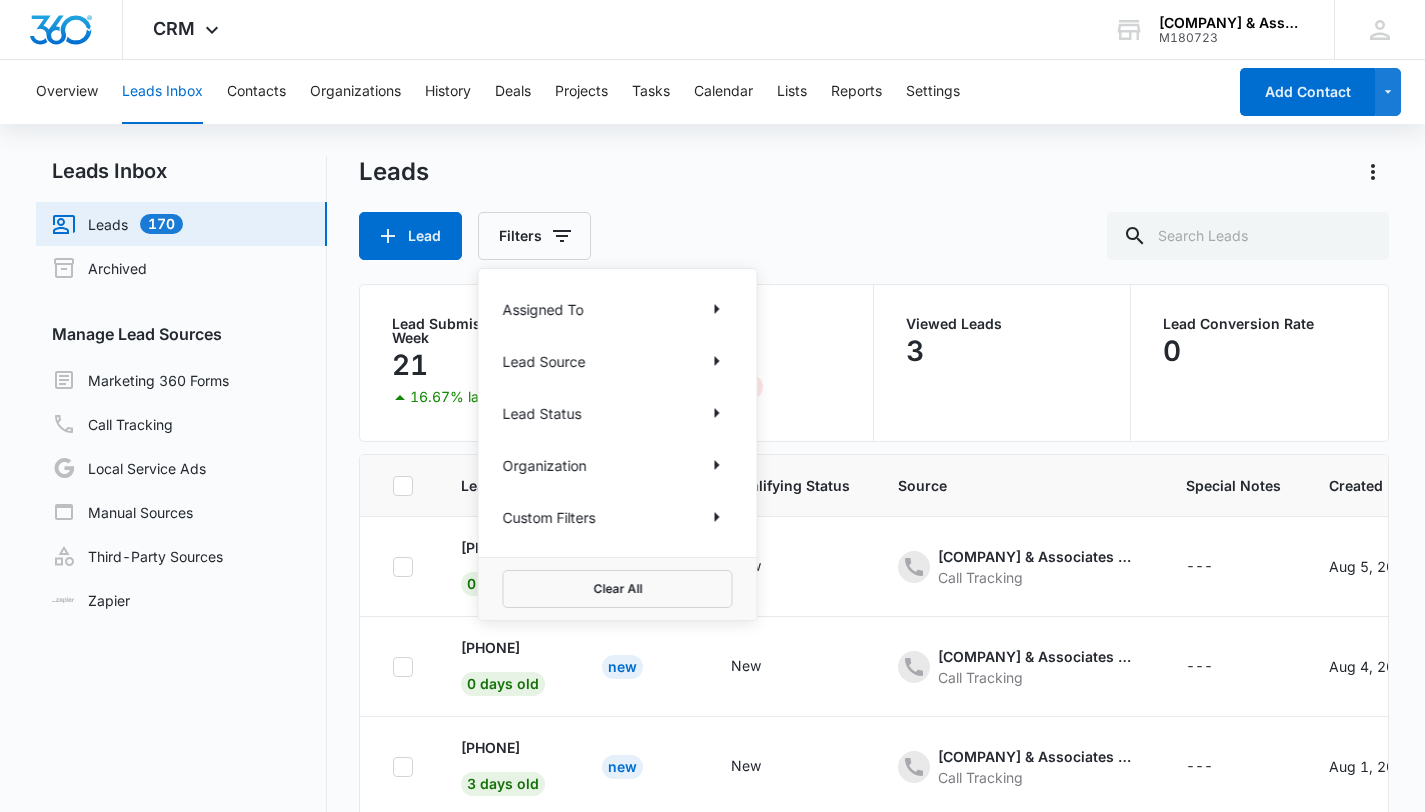 click on "Lead Filters Assigned To Lead Source Lead Status Organization Custom Filters Clear All" at bounding box center (874, 236) 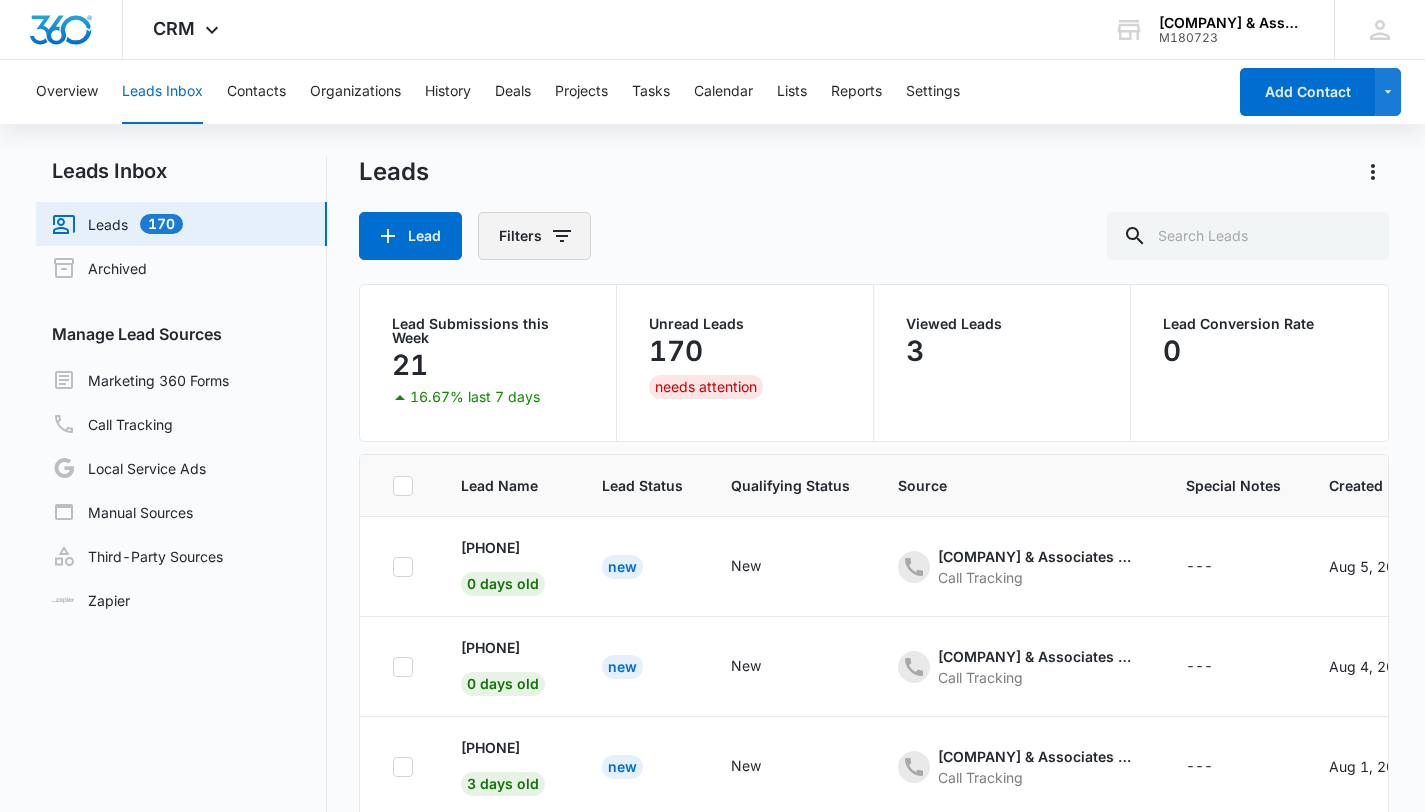 click on "Filters" at bounding box center (534, 236) 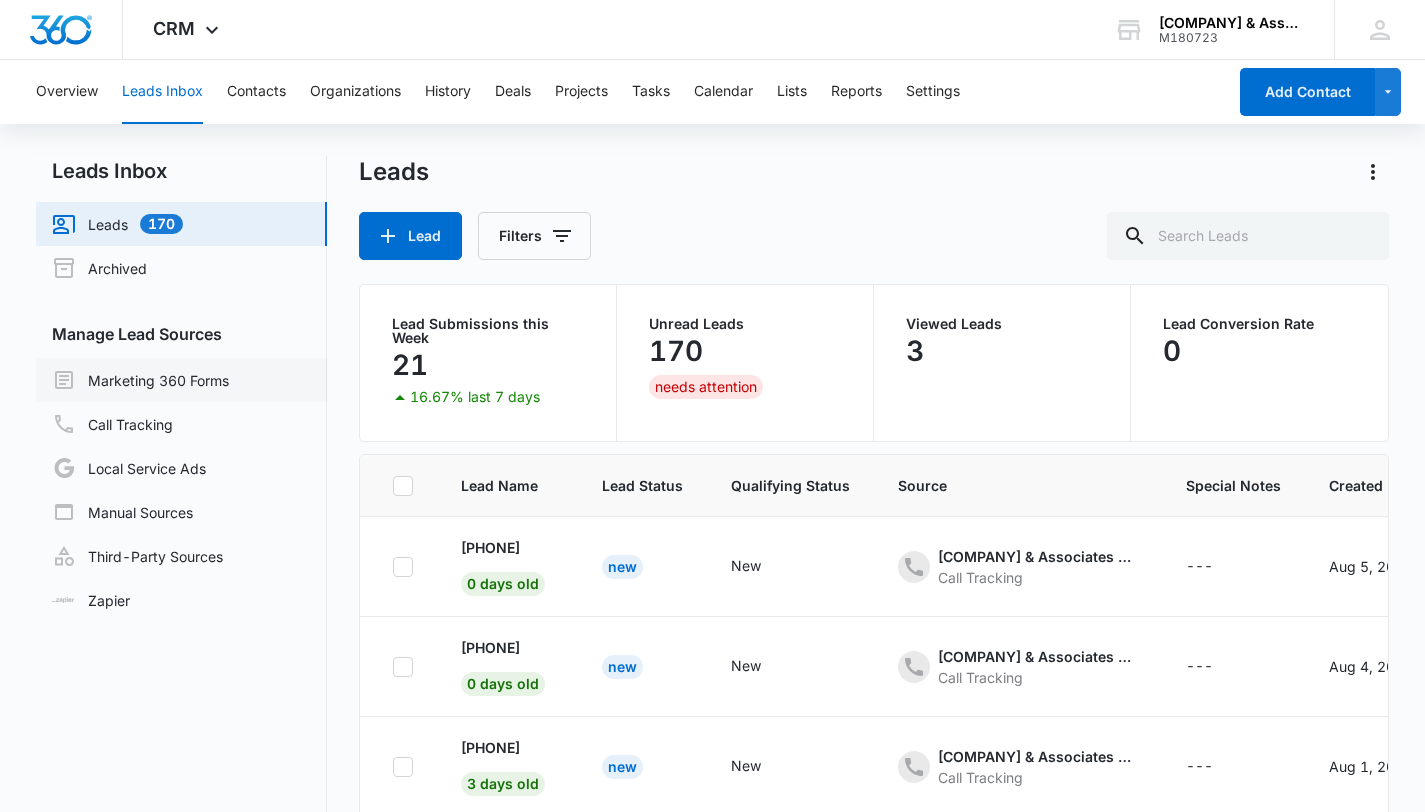 click on "Marketing 360 Forms" at bounding box center (140, 380) 